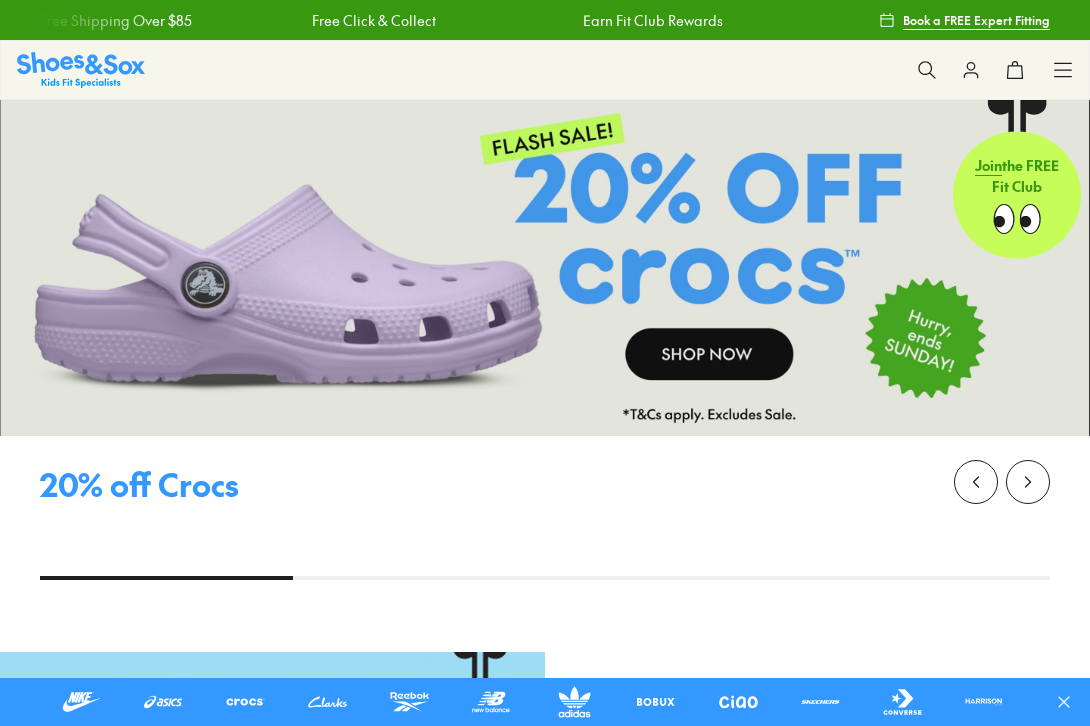 scroll, scrollTop: 0, scrollLeft: 0, axis: both 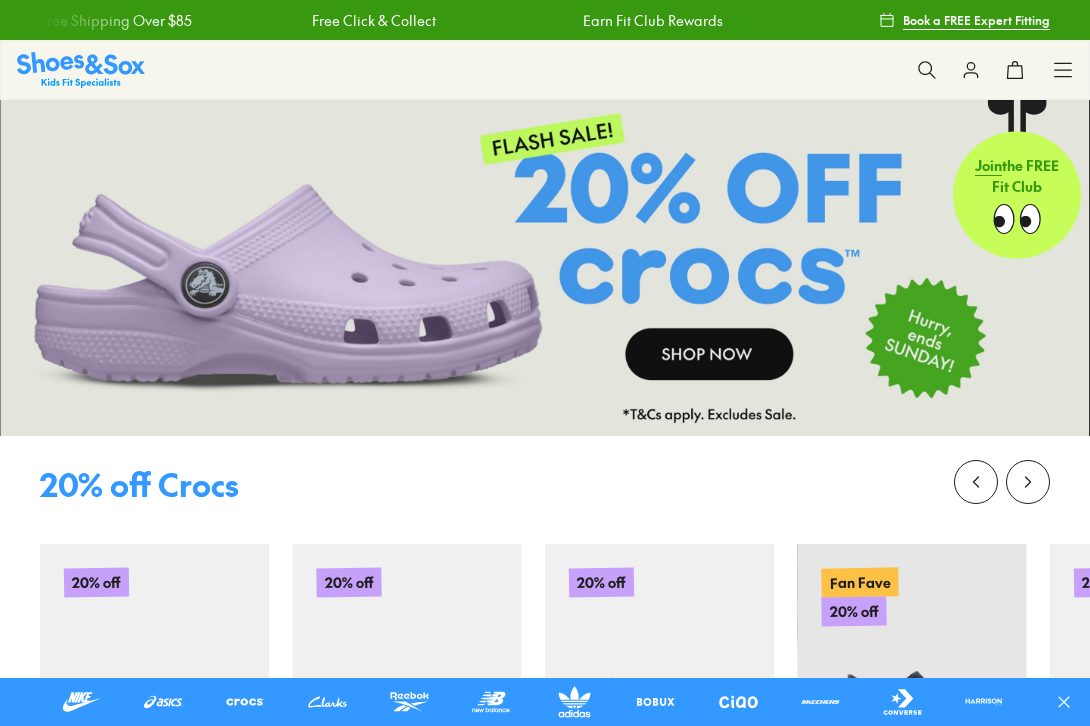 click 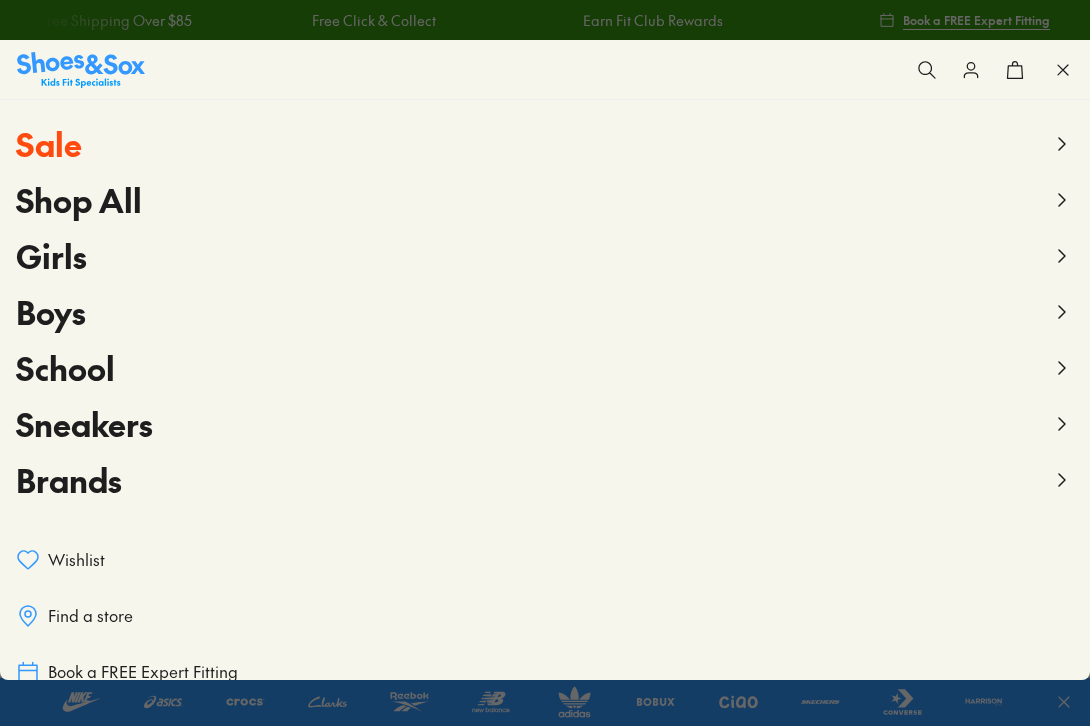 click on "Girls" at bounding box center (51, 255) 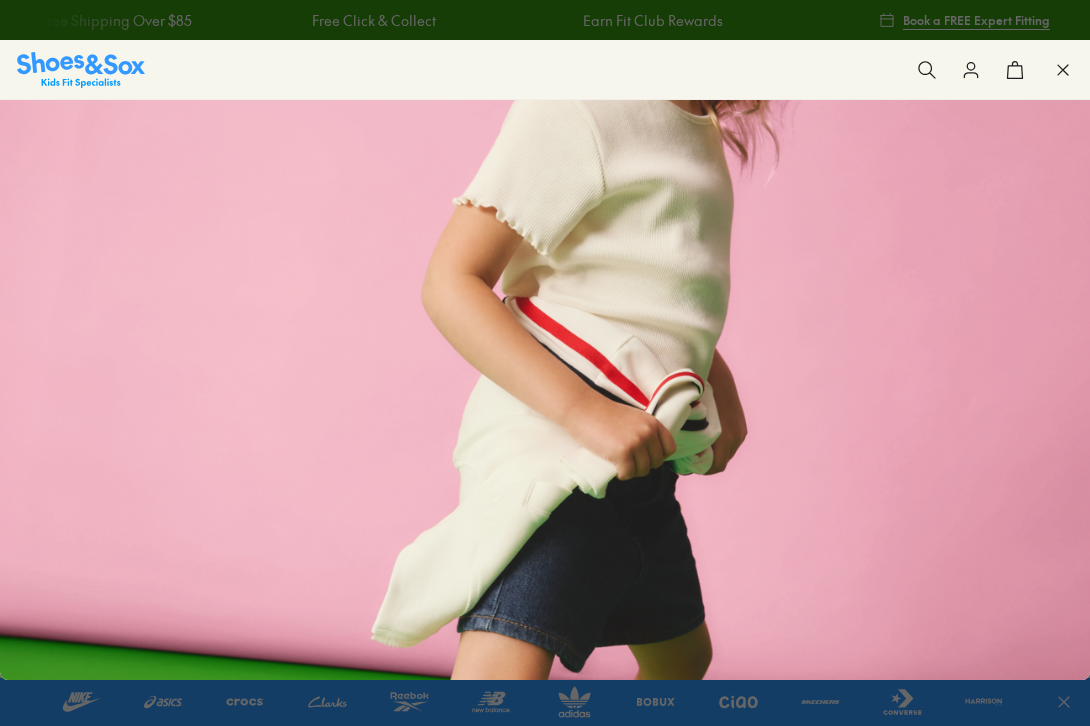scroll, scrollTop: 0, scrollLeft: 0, axis: both 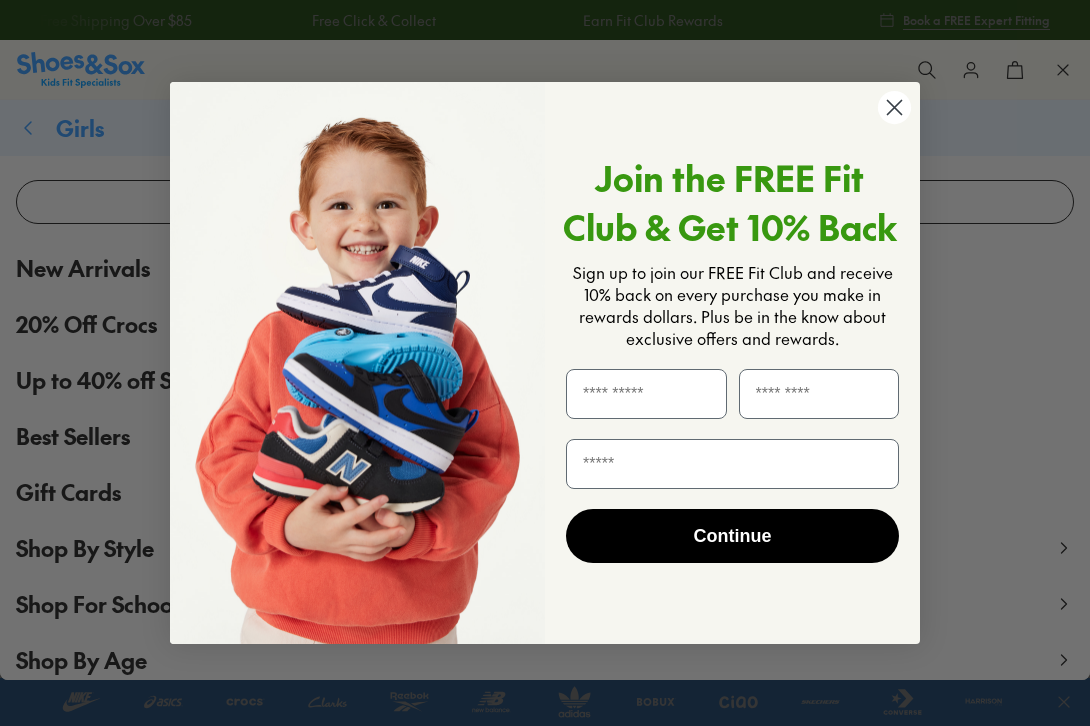 click 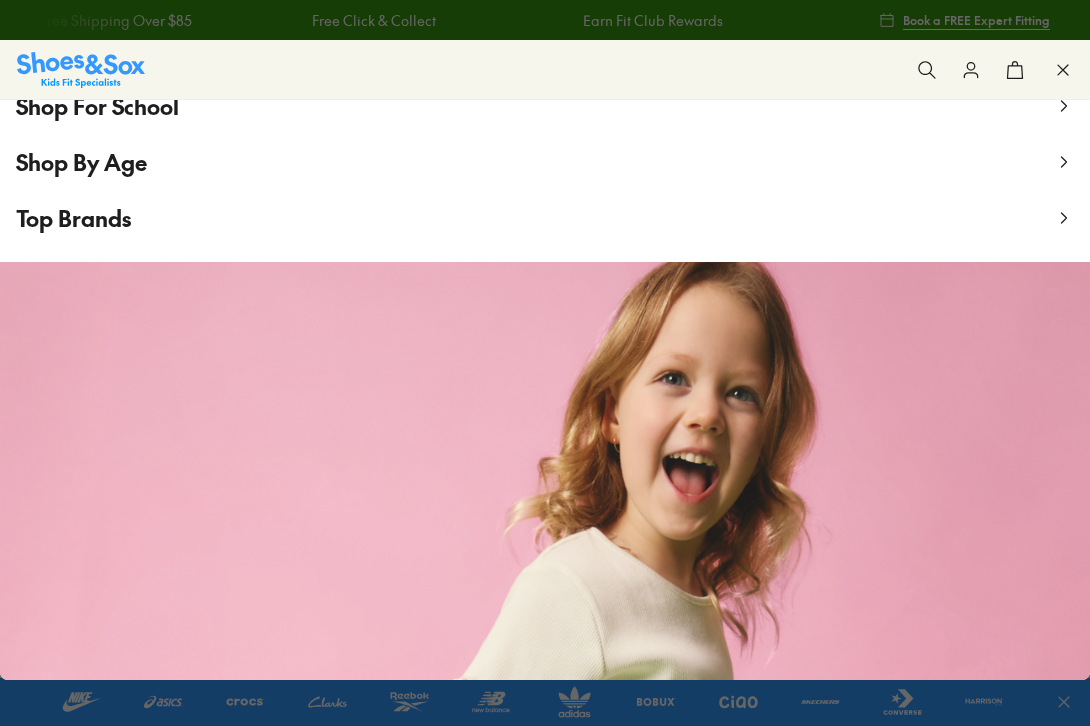 scroll, scrollTop: 0, scrollLeft: 0, axis: both 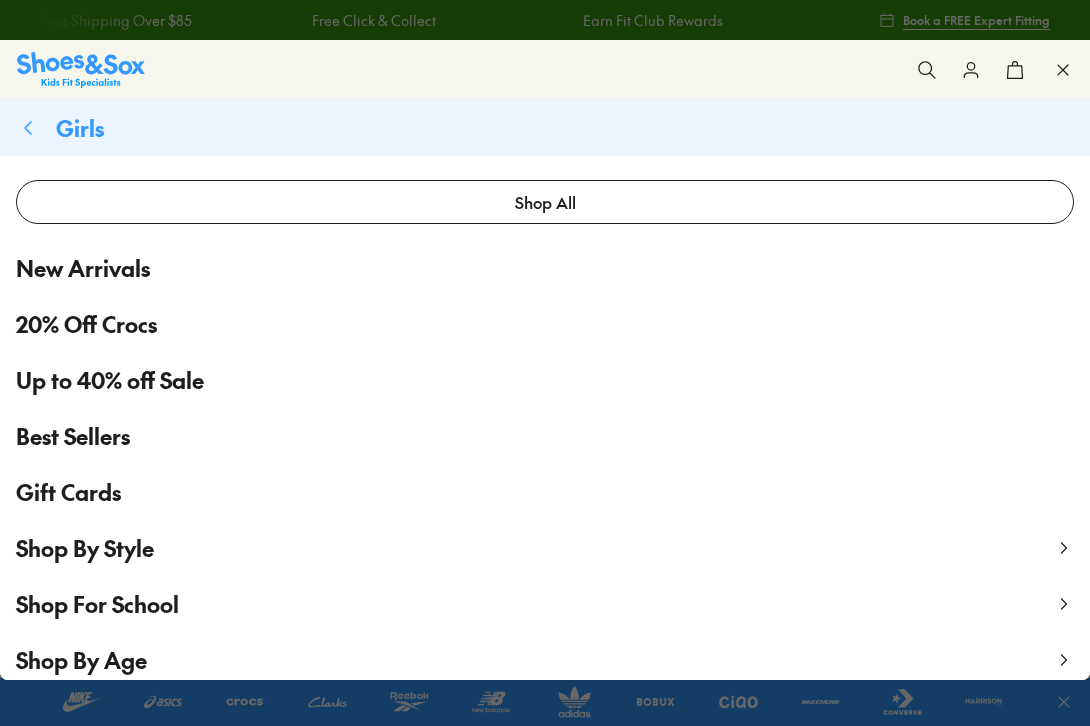 click 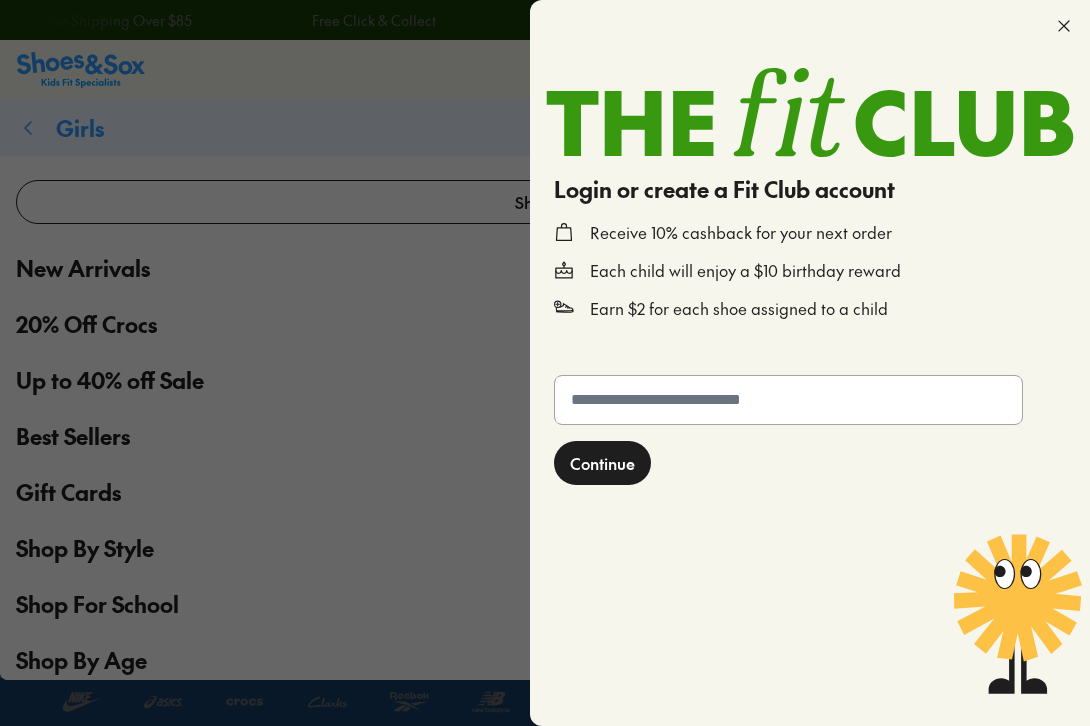 click 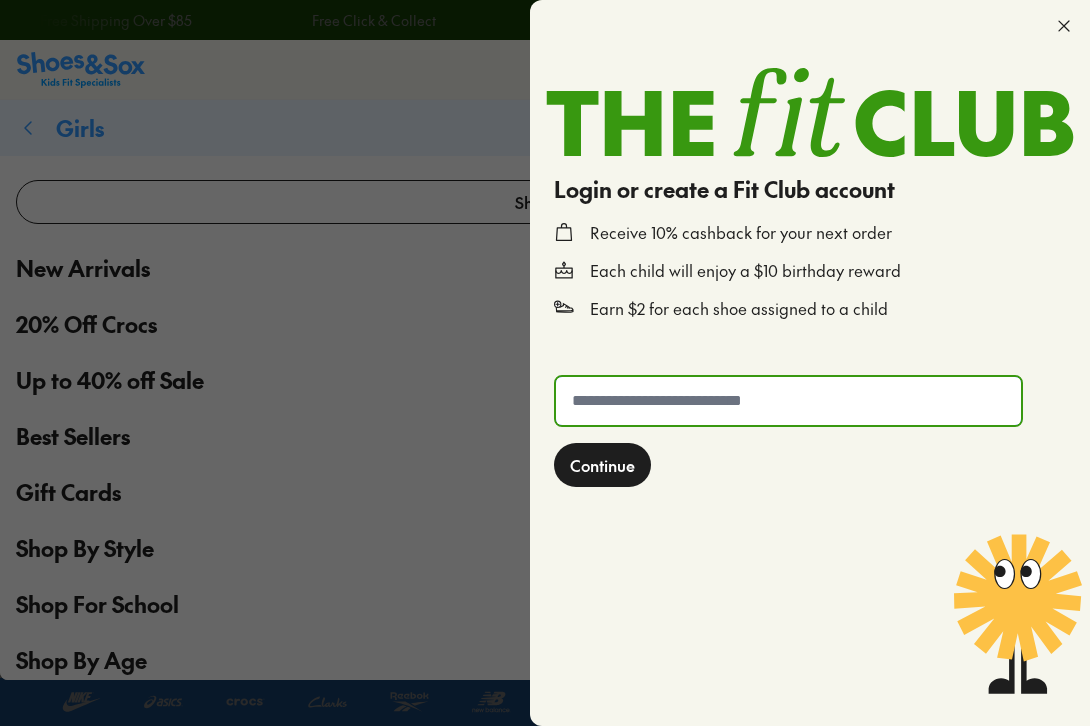 type on "**********" 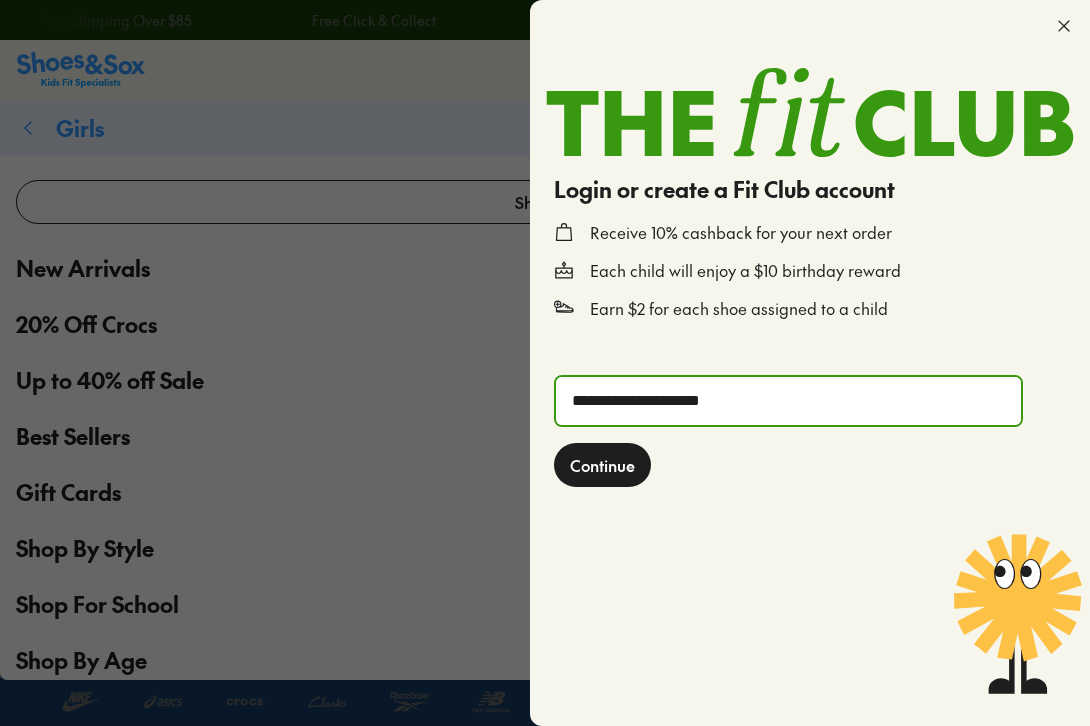 click on "Continue" 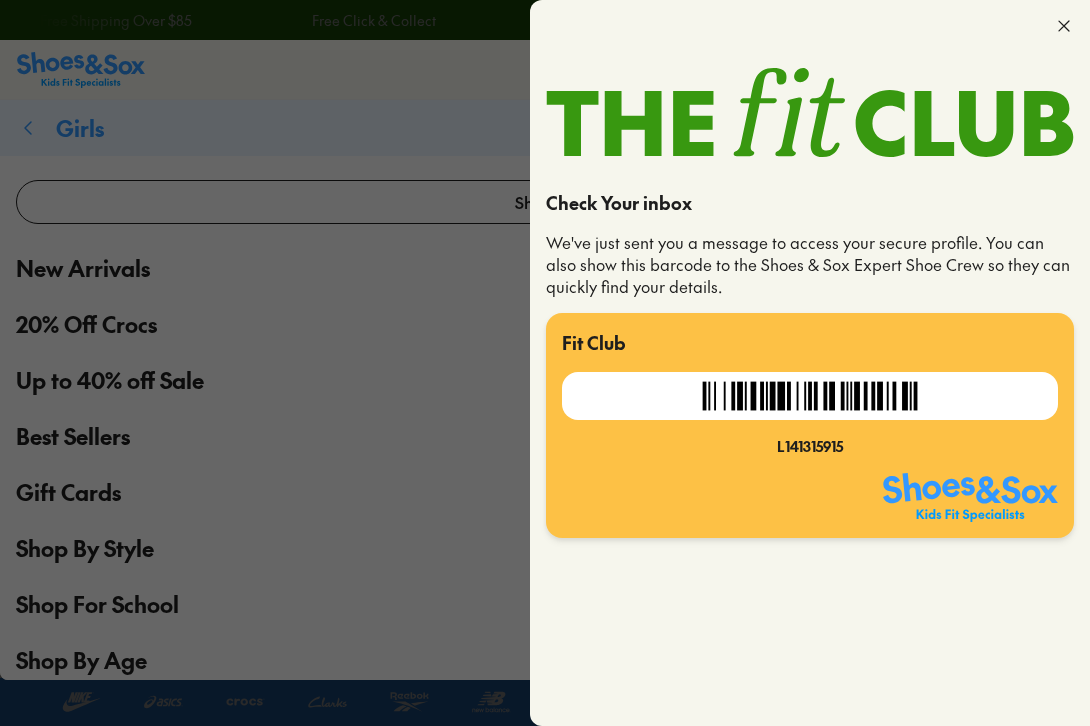 click 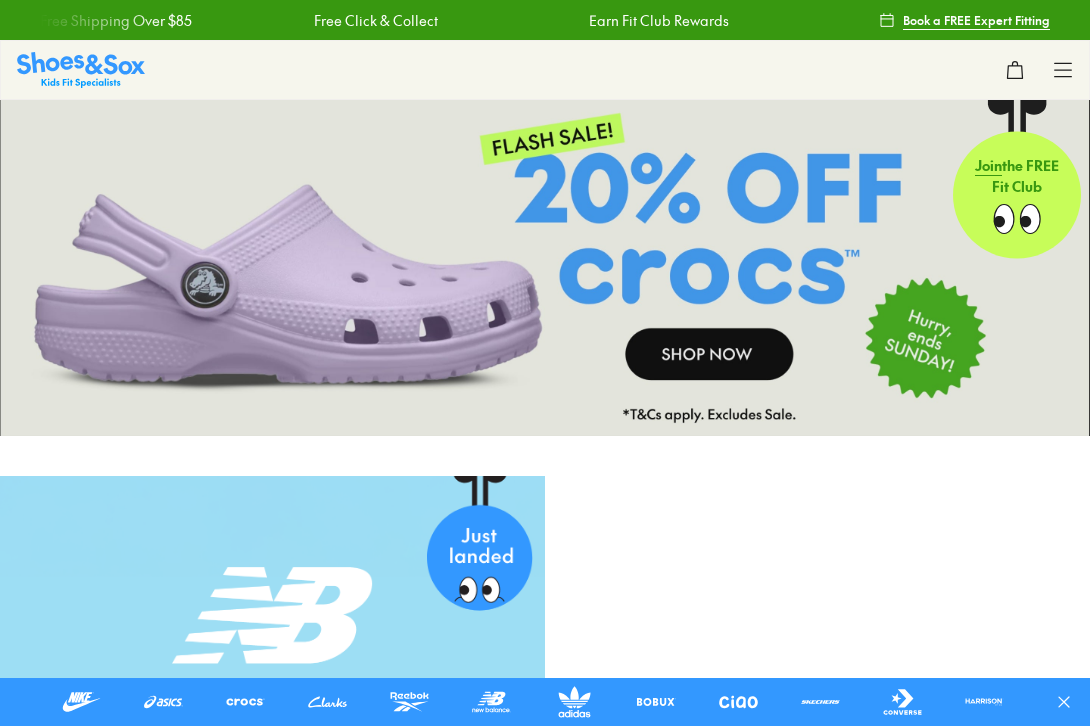 scroll, scrollTop: 0, scrollLeft: 0, axis: both 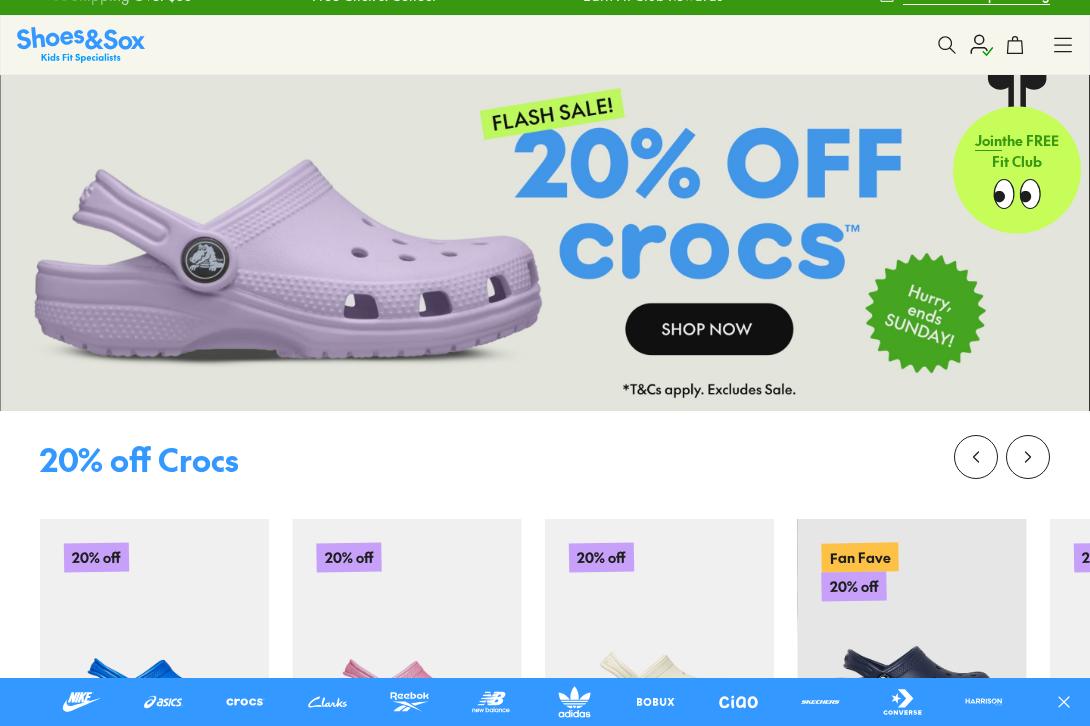 click on "Sale
Sale
Shop All
20% Off Crocs
School on Sale
Up to 40% Off Sale
25% Off Waterbottles
$5 Toys
Shop All Sale
Girls
Girls
Shop All
Sneakers" at bounding box center (1063, 45) 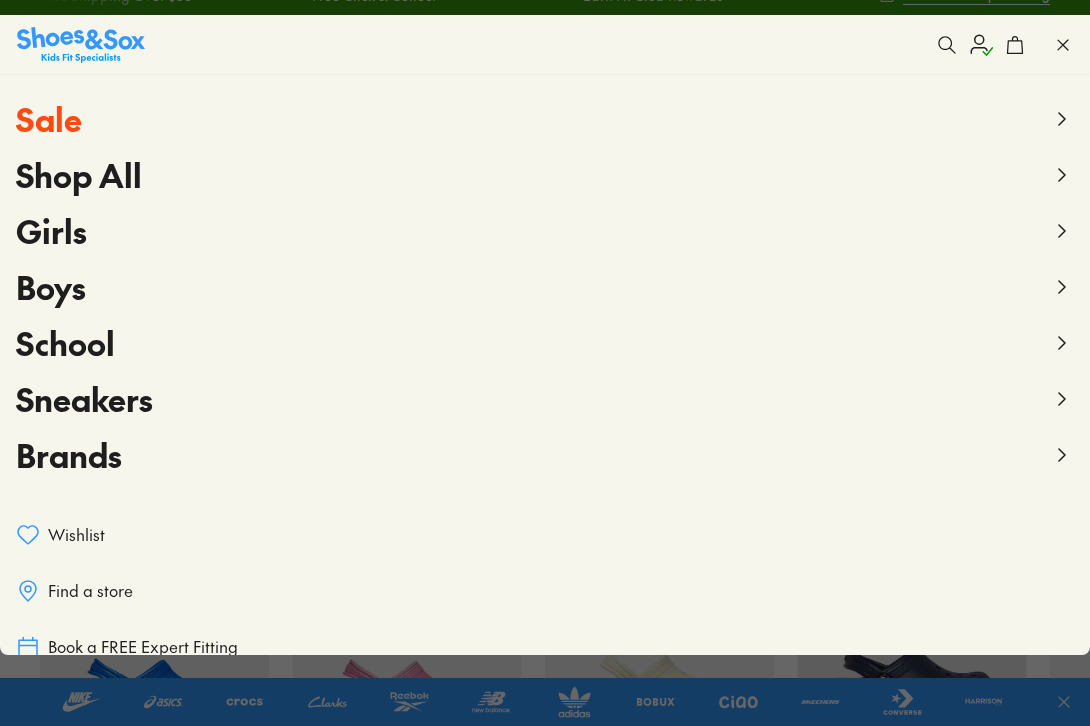 click on "Girls" at bounding box center (51, 230) 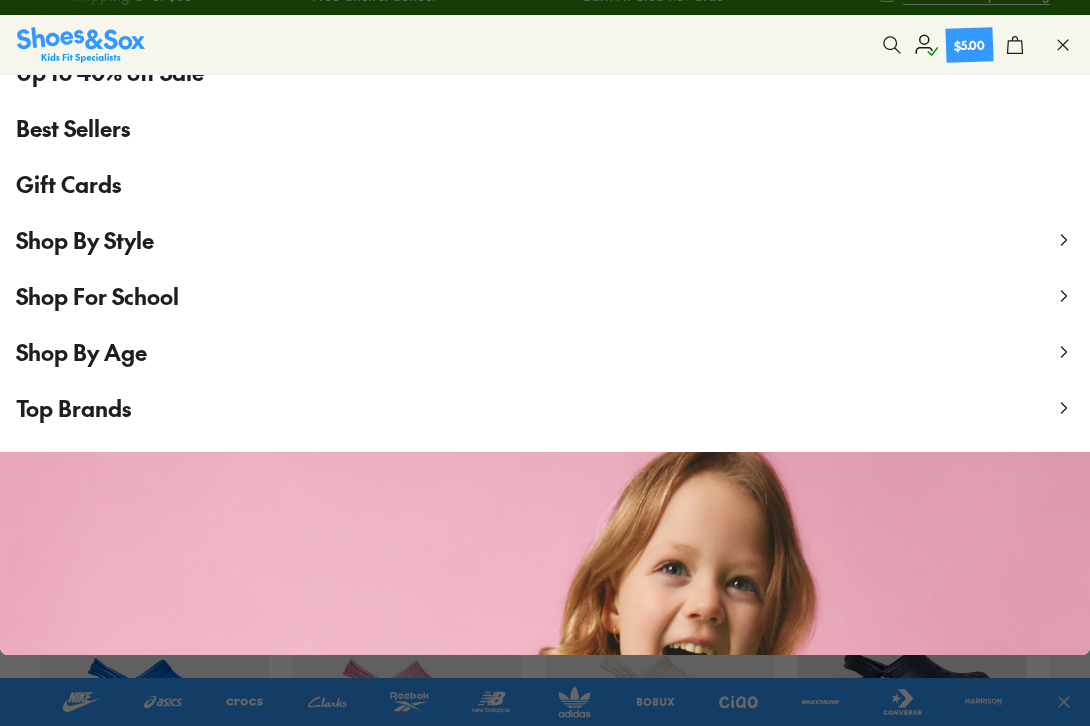 scroll, scrollTop: 290, scrollLeft: 0, axis: vertical 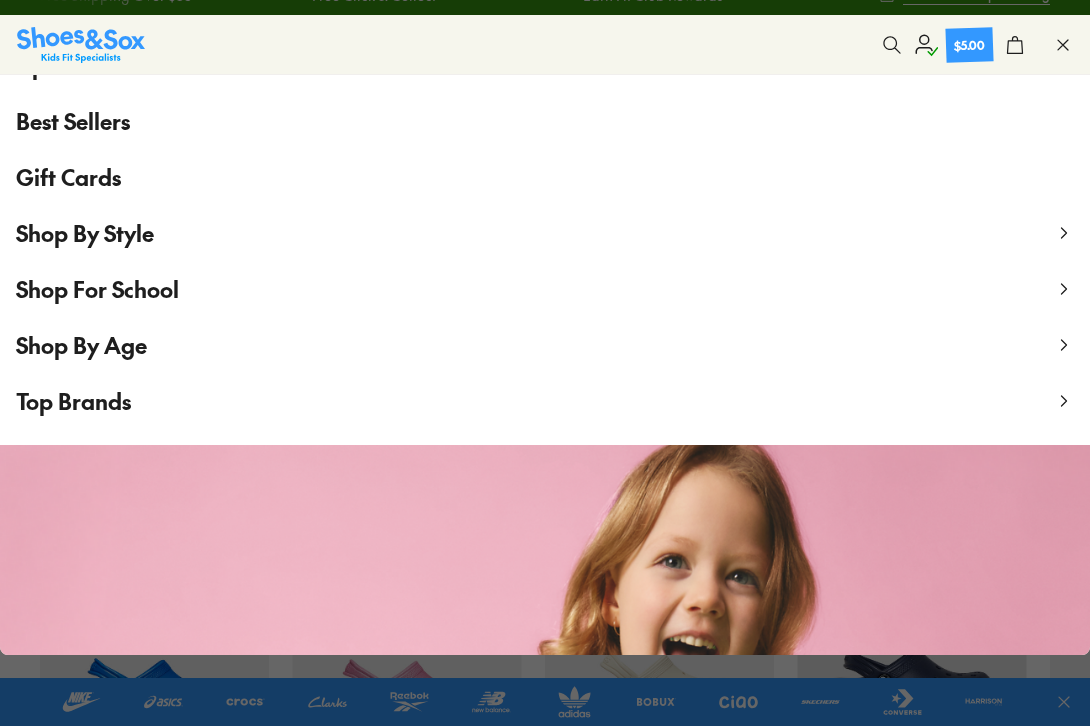 click on "Shop By Age" at bounding box center [81, 345] 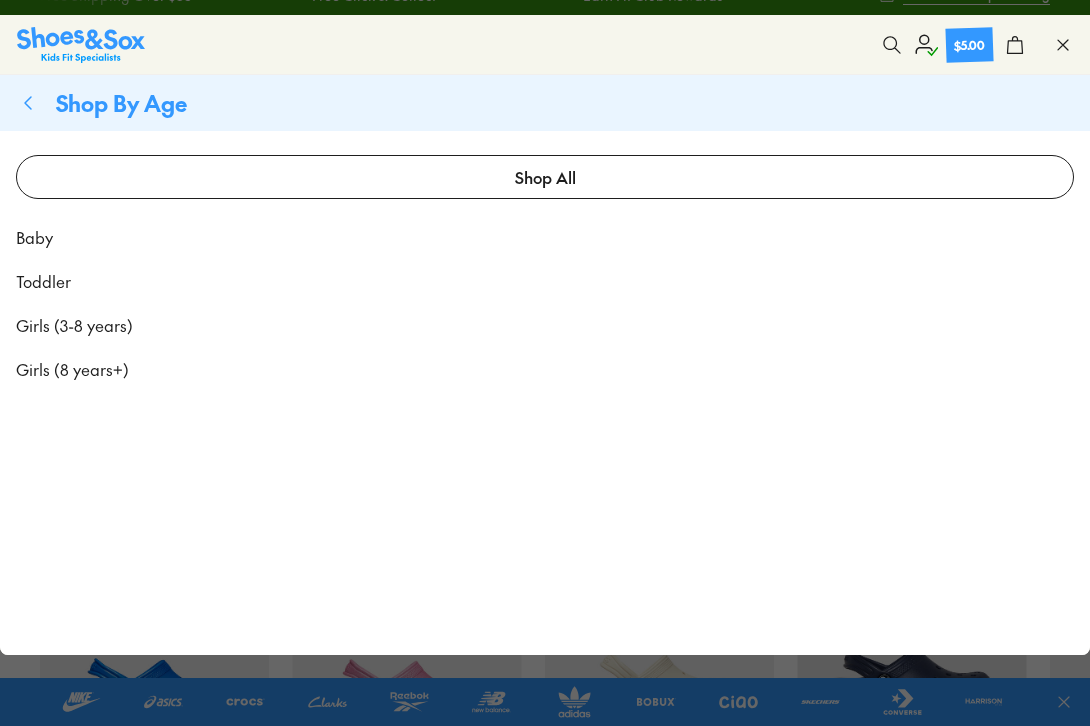 click on "Girls (8 years+)" at bounding box center [72, 369] 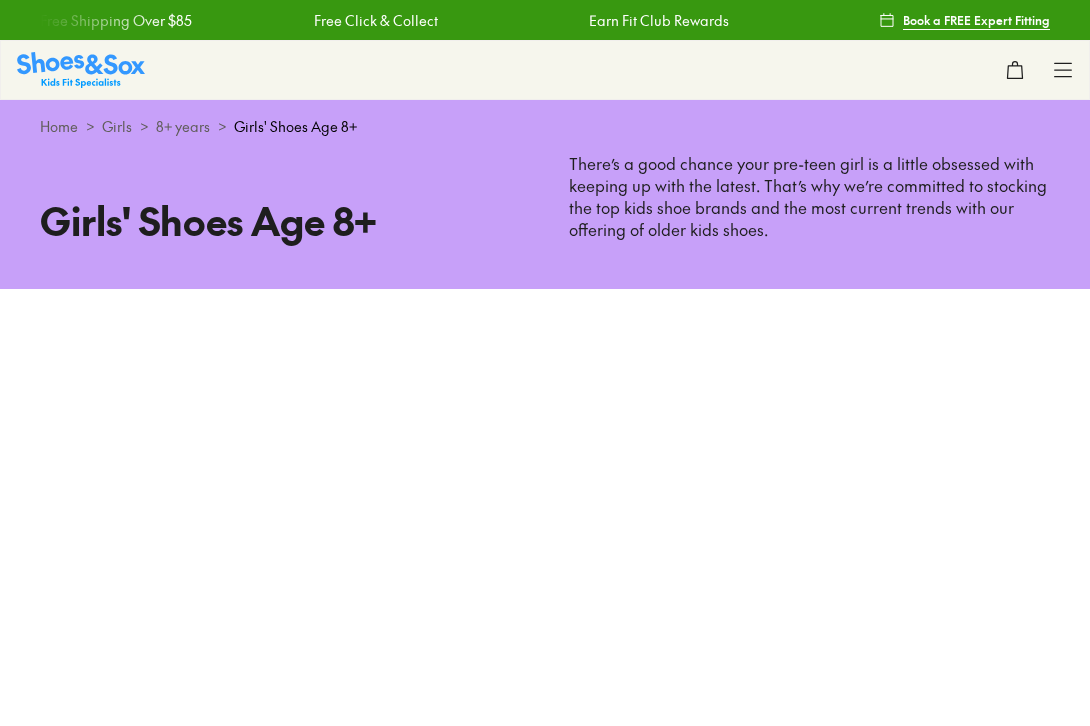 scroll, scrollTop: 0, scrollLeft: 0, axis: both 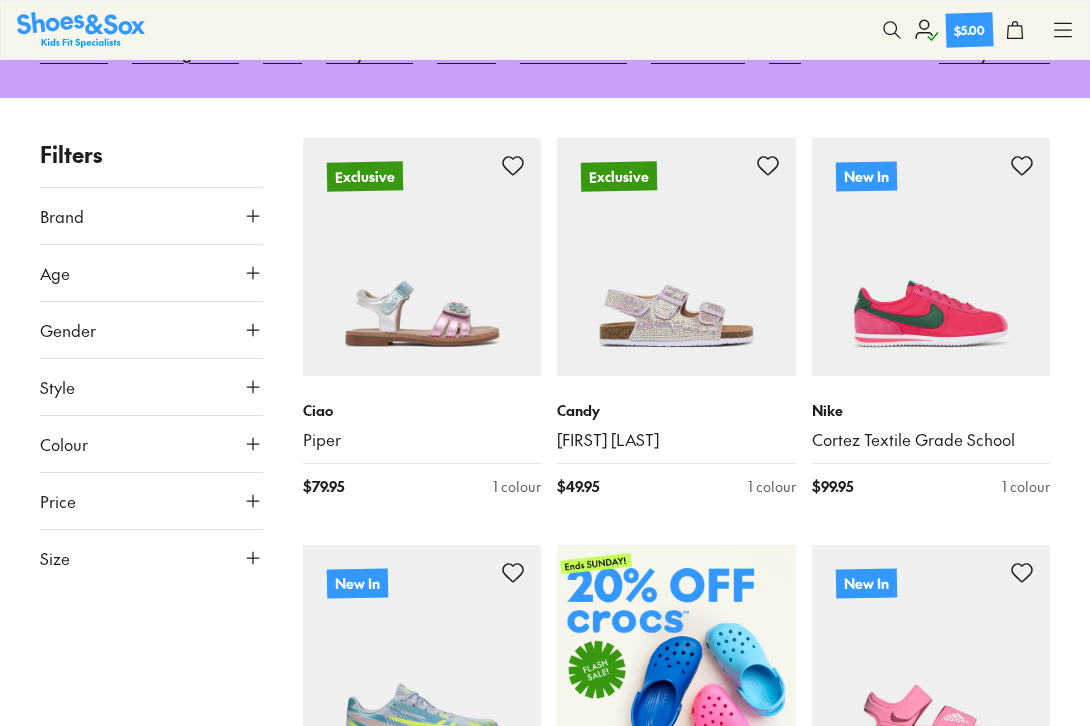 click 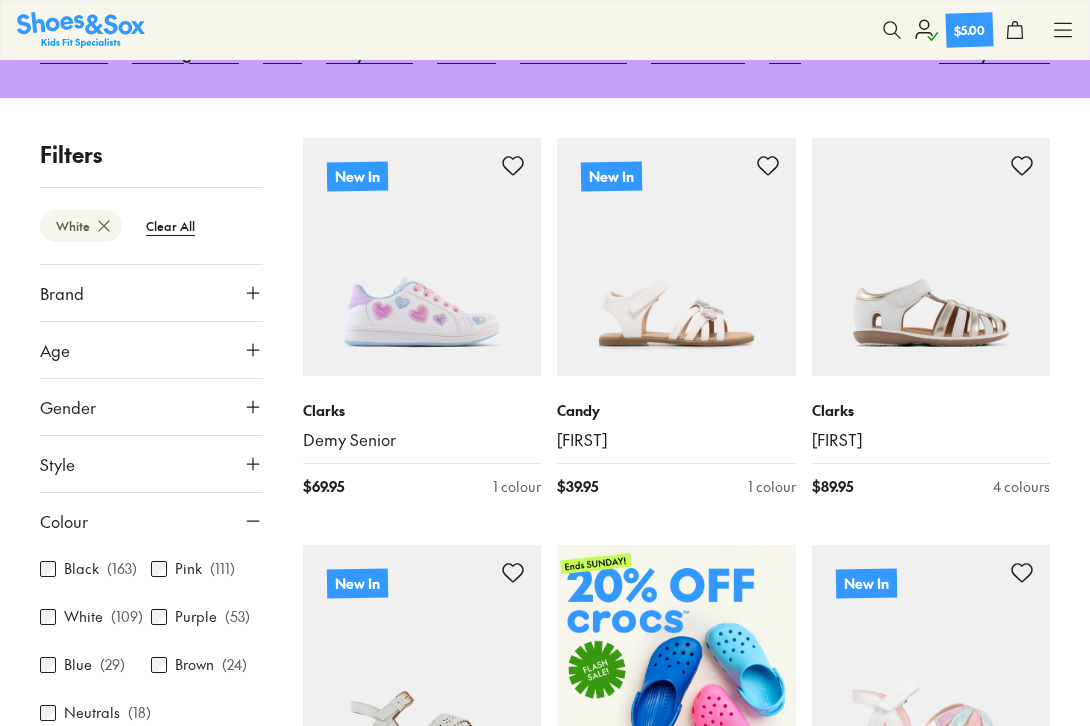 click 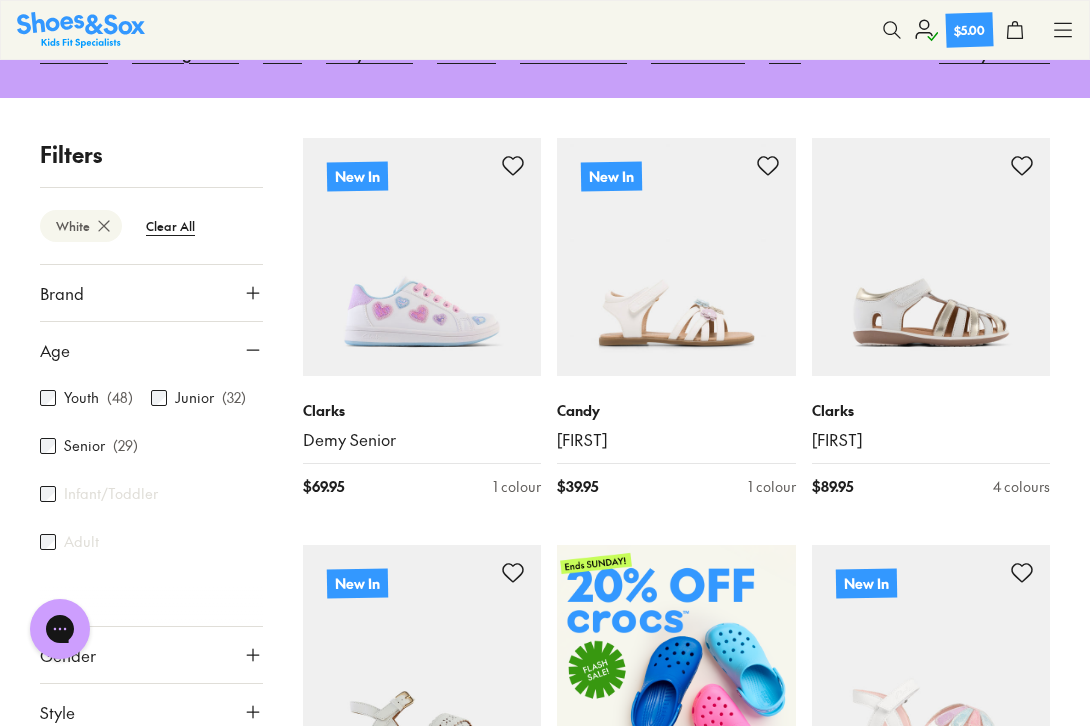 scroll, scrollTop: 0, scrollLeft: 0, axis: both 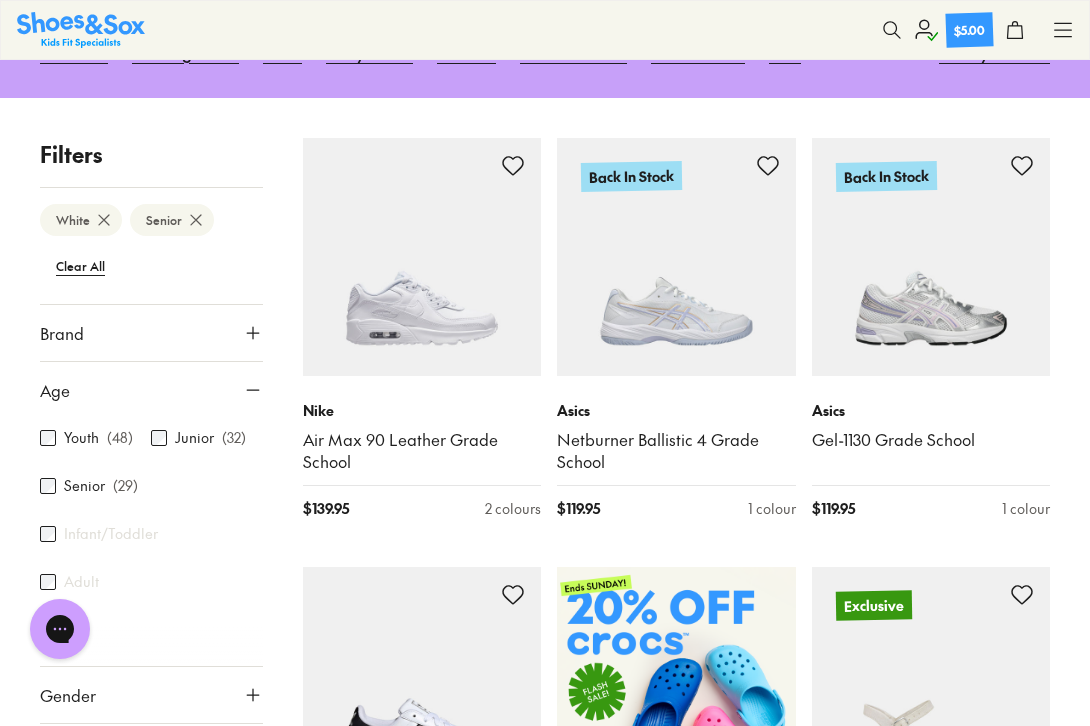 click on "Filters White   Senior   Clear All Brand Adidas Originals ( 3 ) Adidas Performance Agatha Ruiz De La Prada Asics ( 9 ) Birkenstock Bobux Camper Candy Ciao Clarks Converse ( 2 ) Crocs Harrison Jett Jones Kicks Miss Candy ( 1 ) New Balance Nike ( 11 ) Old Soles Pablosky Puma Reebok ( 2 ) Roc ( 1 ) Saltwater Sandals Skechers Startrite Sun-San by Salt Water Teva Vans Age Youth ( 48 ) Junior ( 32 ) Senior ( 29 ) Infant/Toddler Adult Gender All Girls Unisex Style Sneakers ( 14 ) Sport ( 12 ) Sandals ( 1 ) School Boots Beach Sandals ( 1 ) Shoes ( 1 ) Gumboots Slippers Colour Black ( 56 ) Pink ( 20 ) White ( 29 ) Purple ( 7 ) Blue ( 4 ) Brown ( 4 ) Neutrals ( 3 ) Multi Colour ( 1 ) Red ( 1 ) Gold Grey ( 2 ) Beige ( 1 ) Navy Green ( 3 ) Silver Light Blue Orange Yellow Price Min $ 15 Max $ 200 Size EU UK US 0-12 Months 20 1-3 Years 21 22 23 24 25 26 27 3-8 Years 28 29 30 31 32 33 34 8+ Years 35 36 37 38 39 40 Adult 39.5 40.5 42 Nike Air Max 90 Leather Grade School $ 139.95 2 colours Back In Stock Asics $ 119.95 Asics $" at bounding box center (545, 2240) 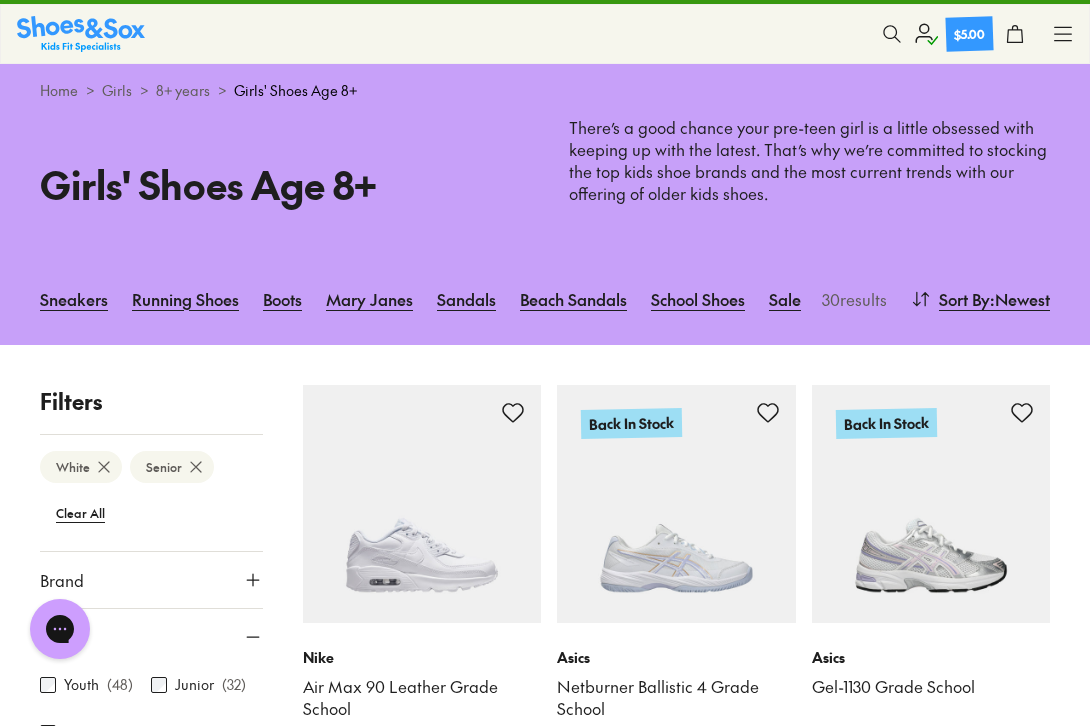 scroll, scrollTop: 31, scrollLeft: 0, axis: vertical 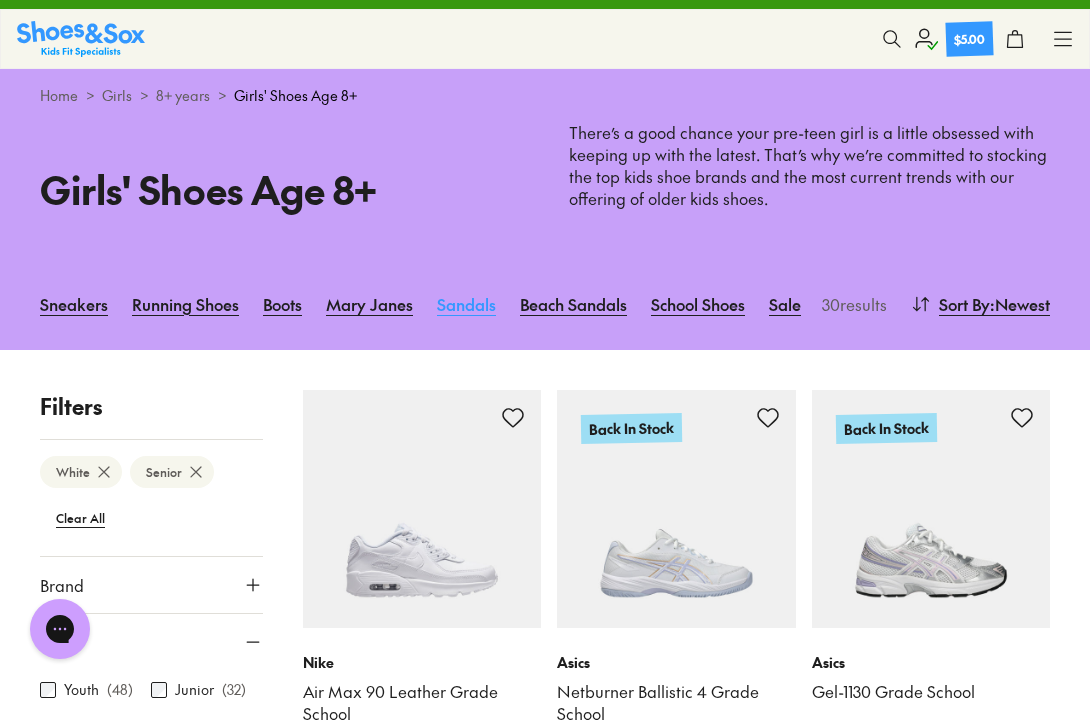 click on "Sandals" at bounding box center (466, 304) 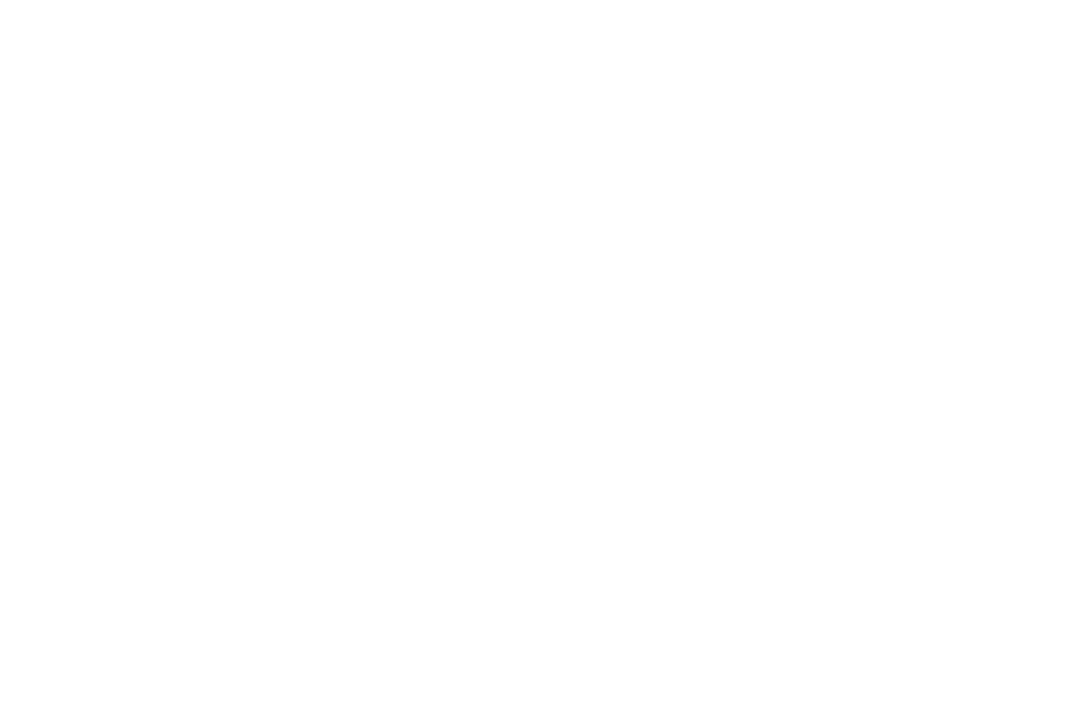 scroll, scrollTop: 0, scrollLeft: 0, axis: both 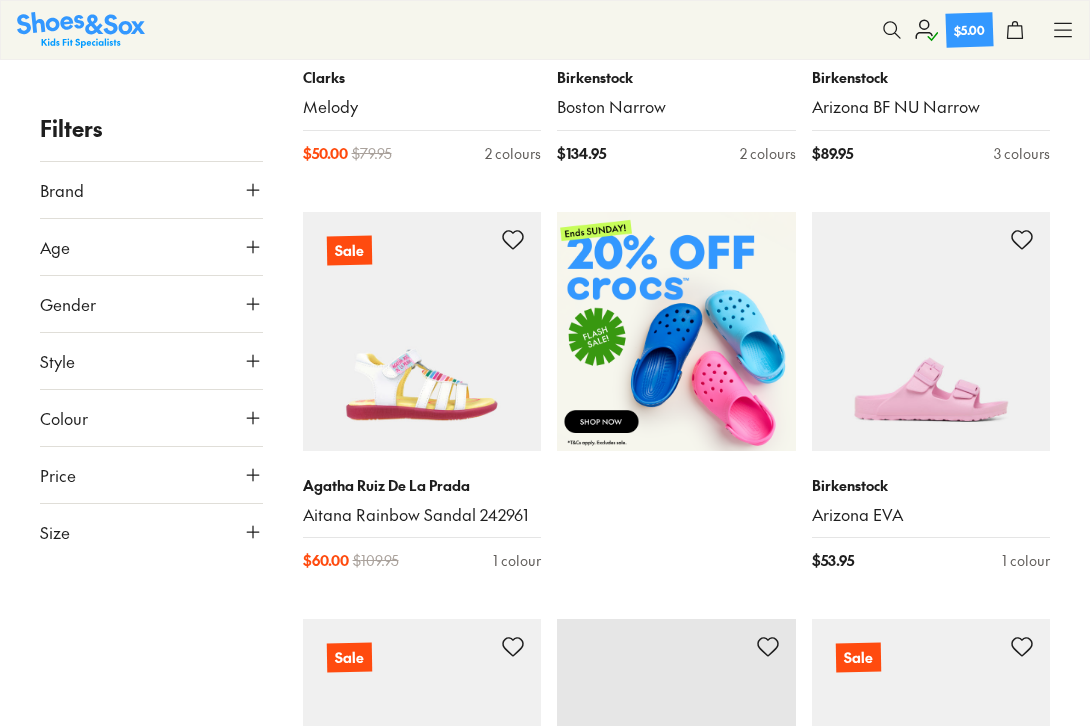 click on "Colour" at bounding box center (151, 418) 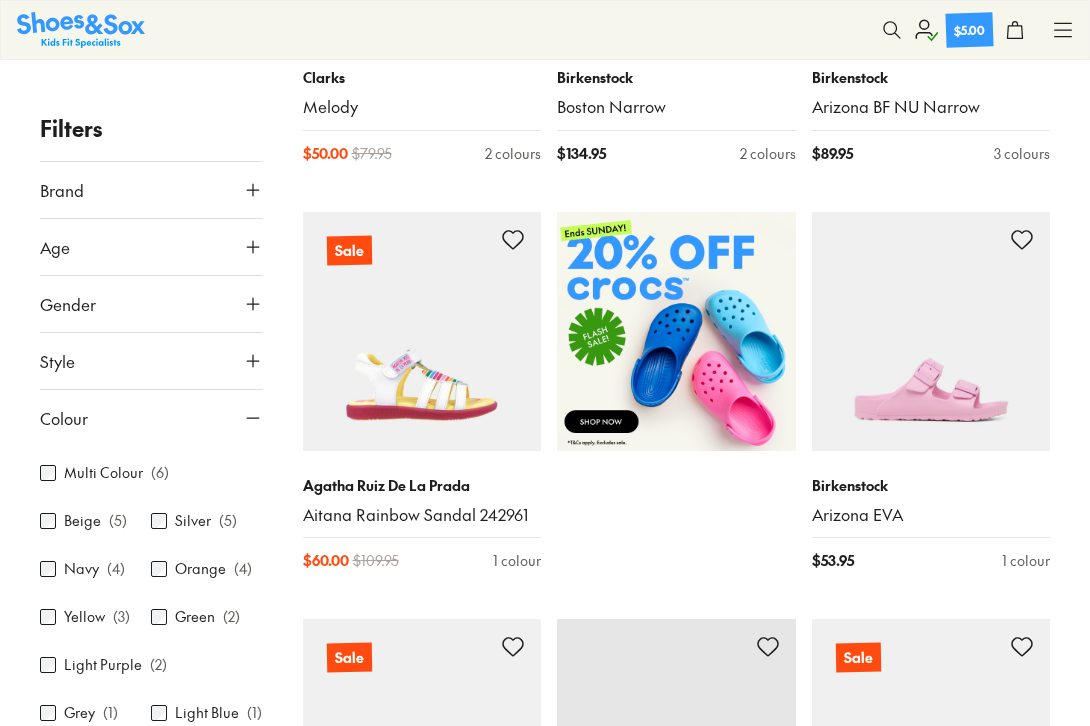 scroll, scrollTop: 206, scrollLeft: 0, axis: vertical 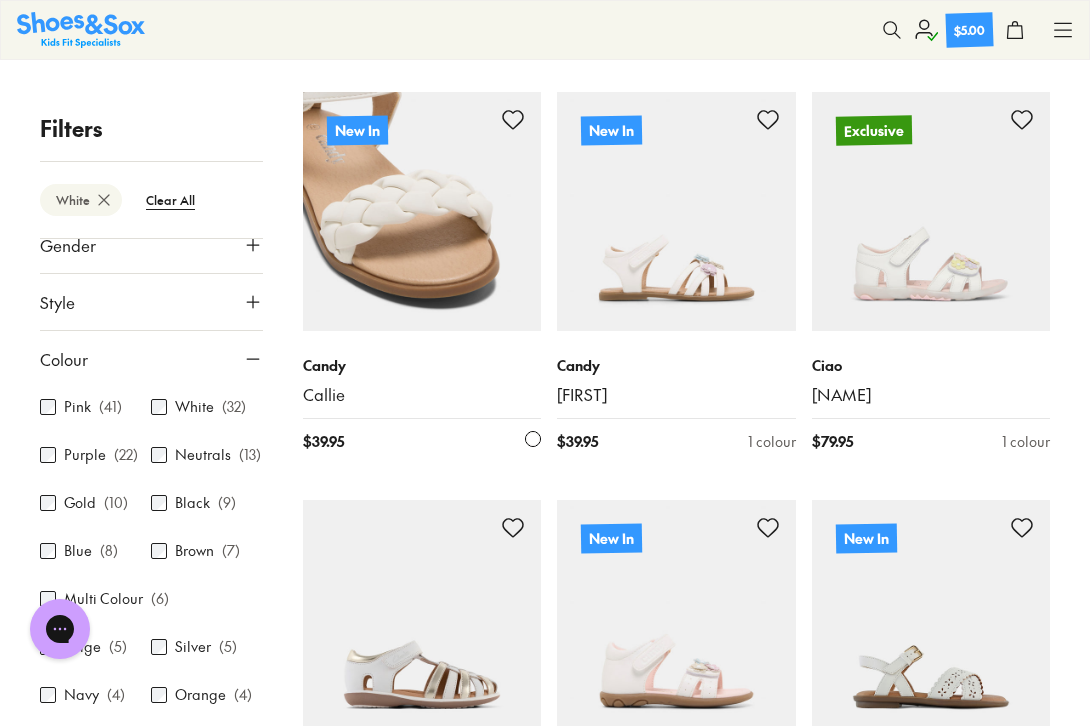 click at bounding box center (422, 211) 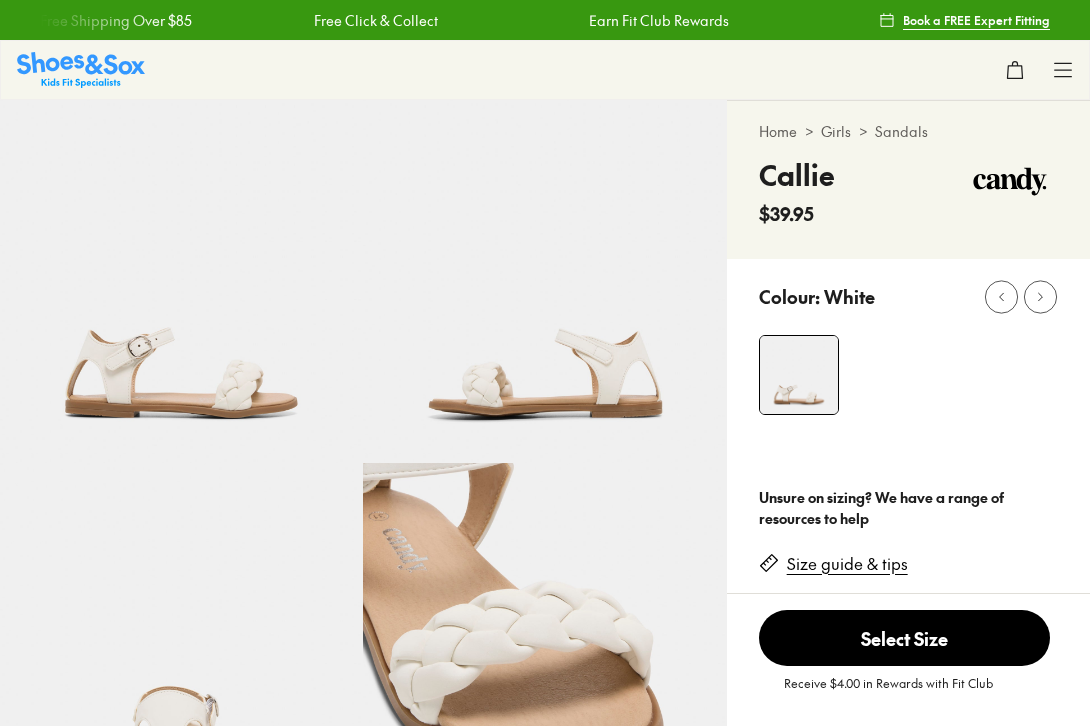 scroll, scrollTop: 0, scrollLeft: 0, axis: both 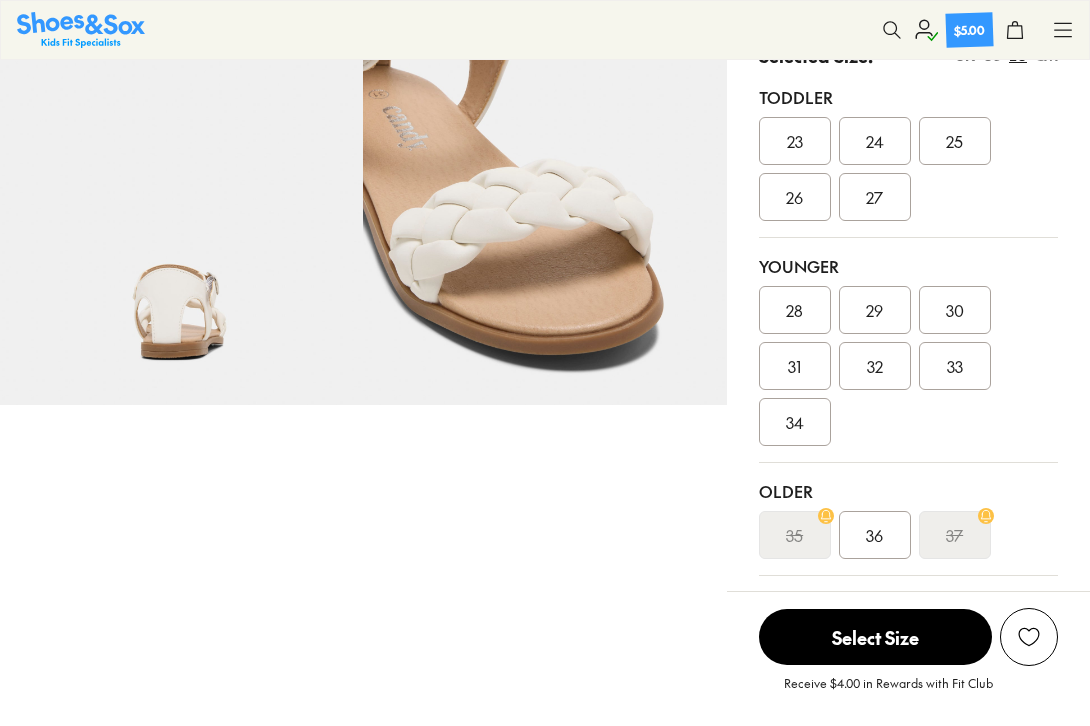 select on "*" 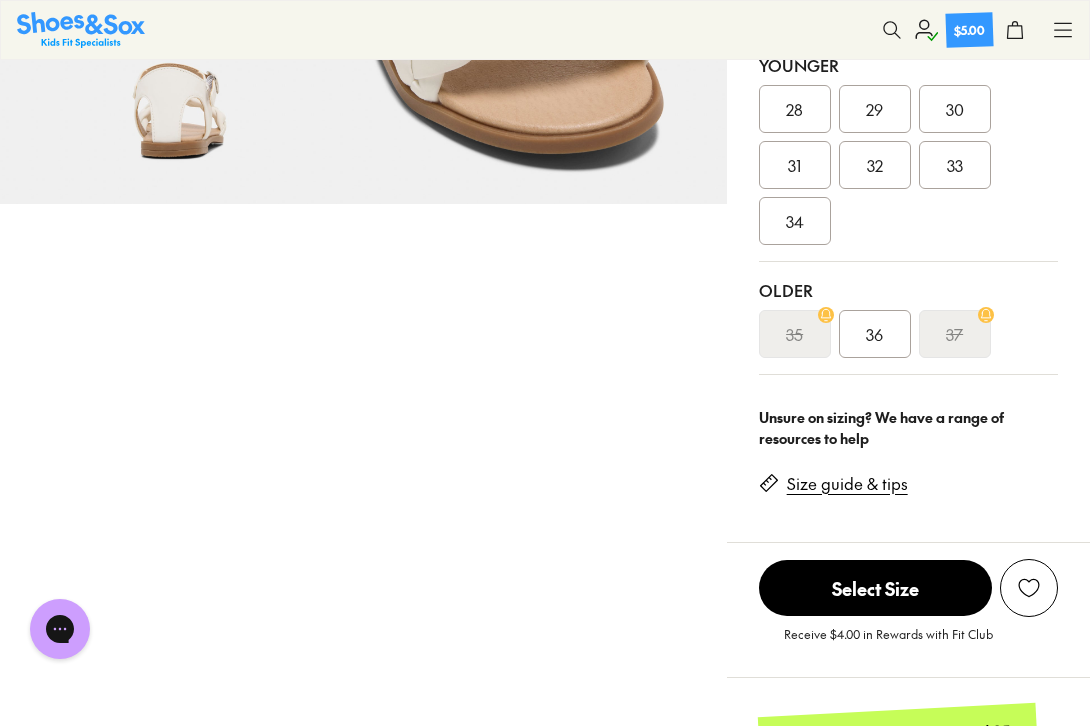 scroll, scrollTop: 0, scrollLeft: 0, axis: both 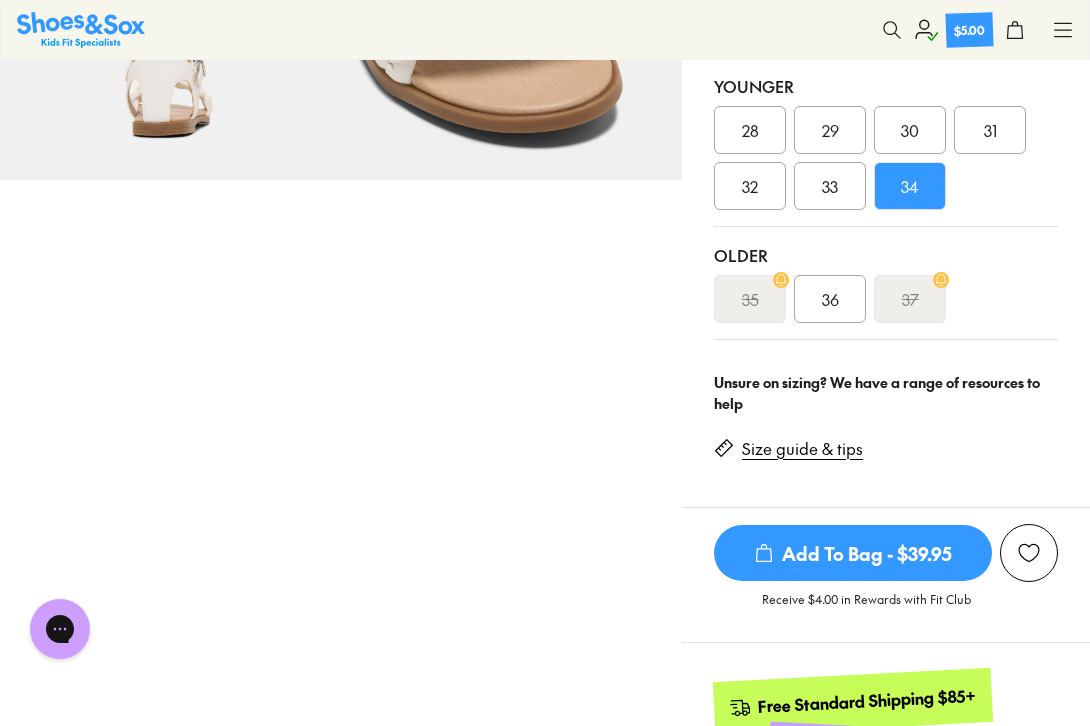 click on "Add To Bag - $39.95" at bounding box center [853, 553] 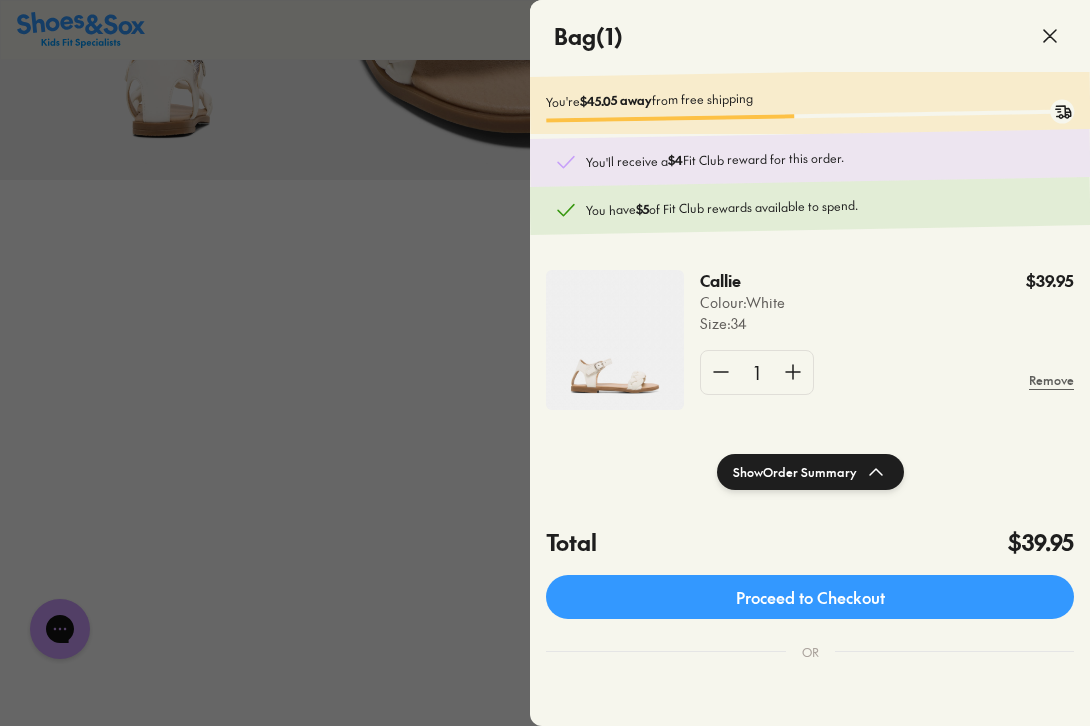 click 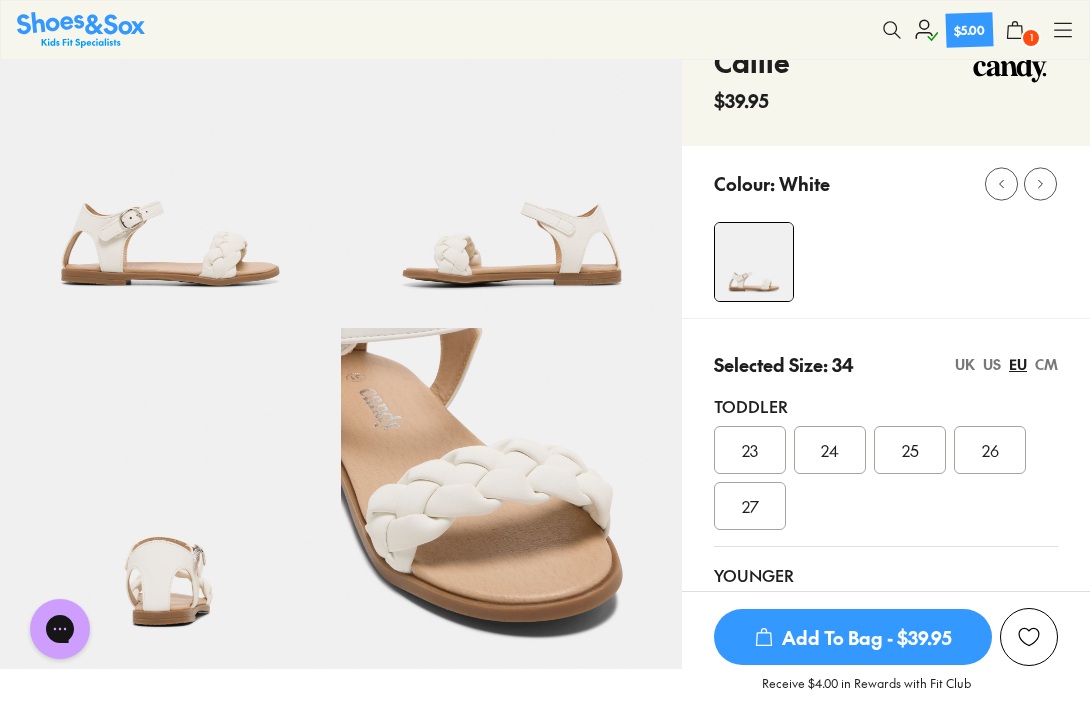 scroll, scrollTop: 108, scrollLeft: 0, axis: vertical 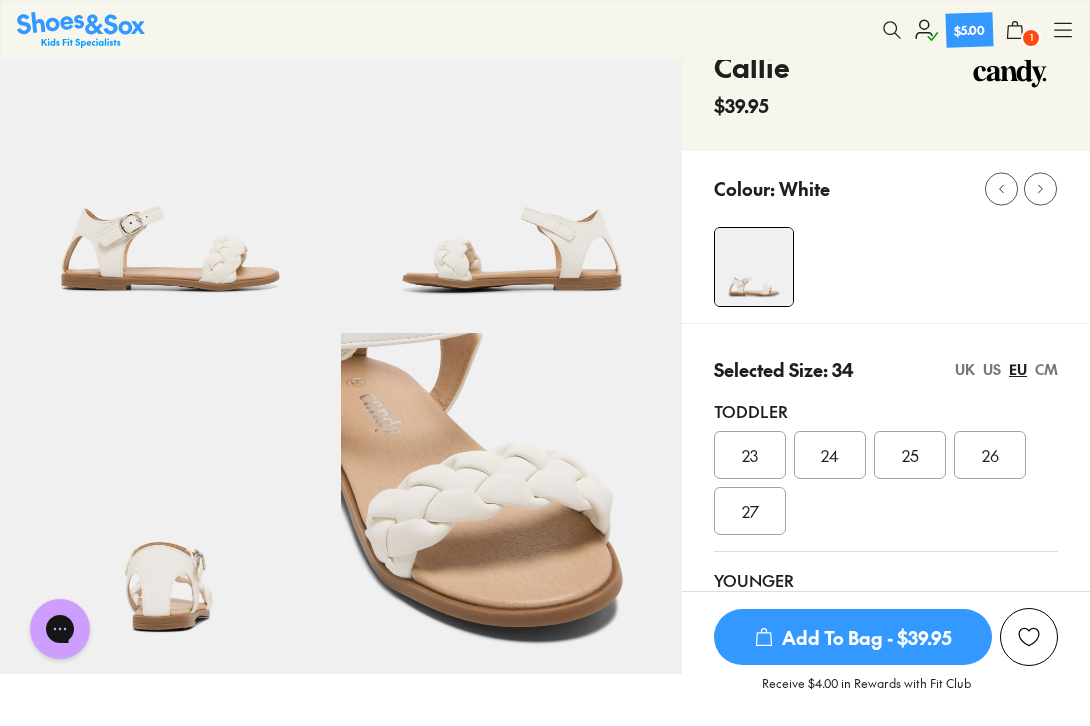 click on "UK" at bounding box center (965, 369) 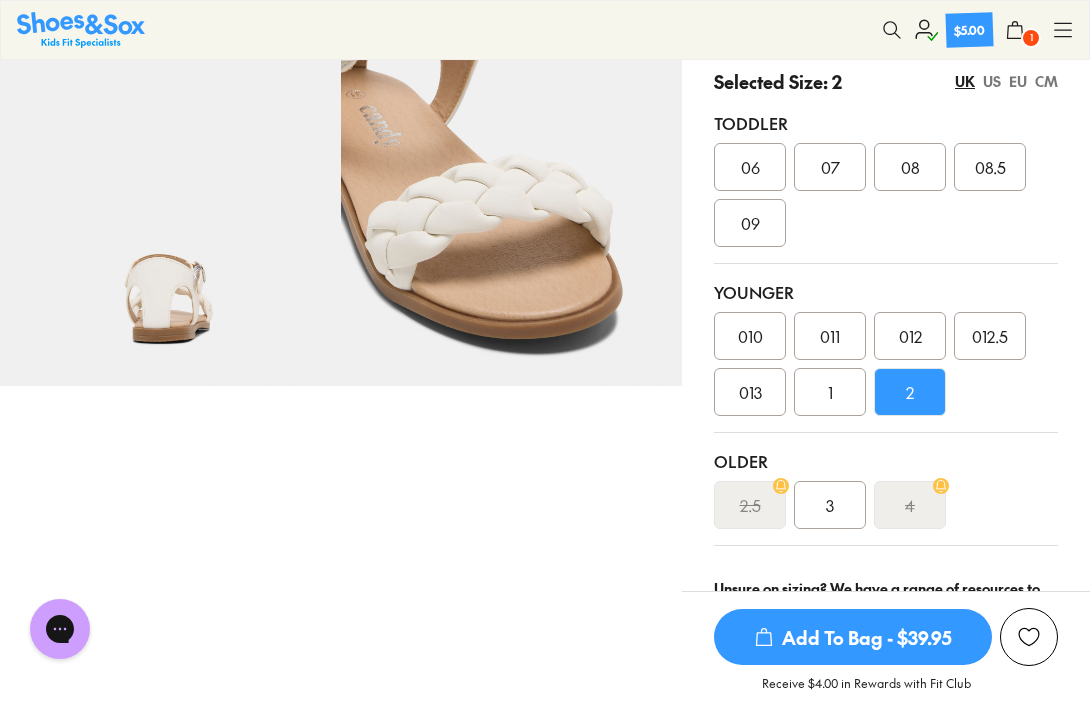 scroll, scrollTop: 397, scrollLeft: 0, axis: vertical 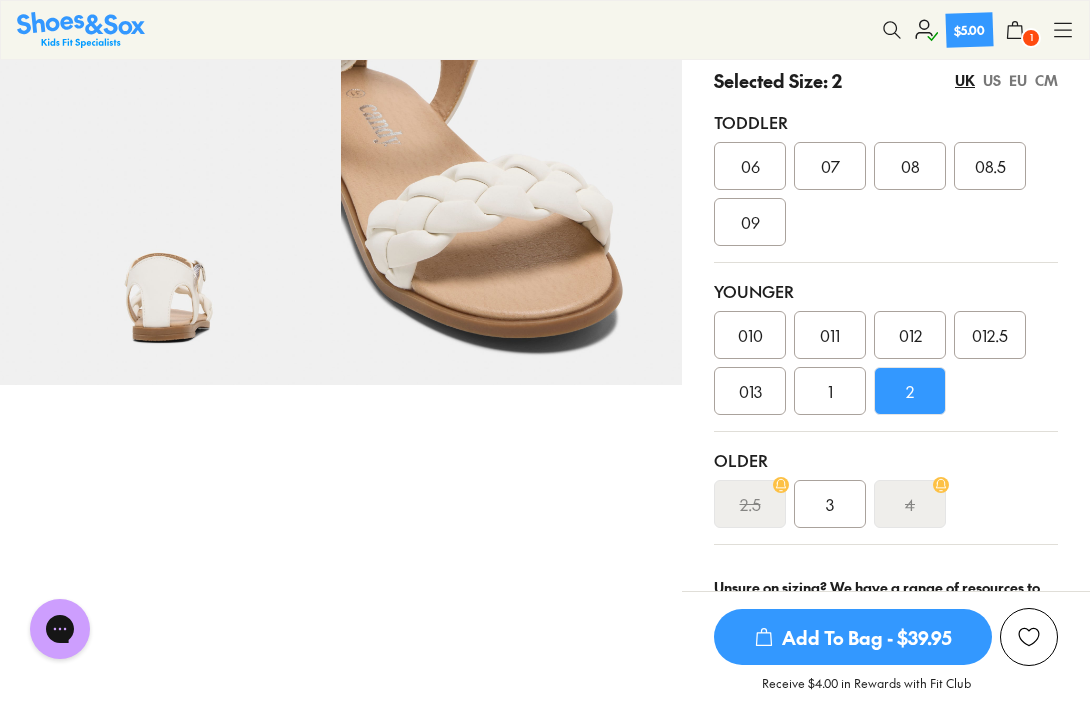 click on "US" at bounding box center [992, 80] 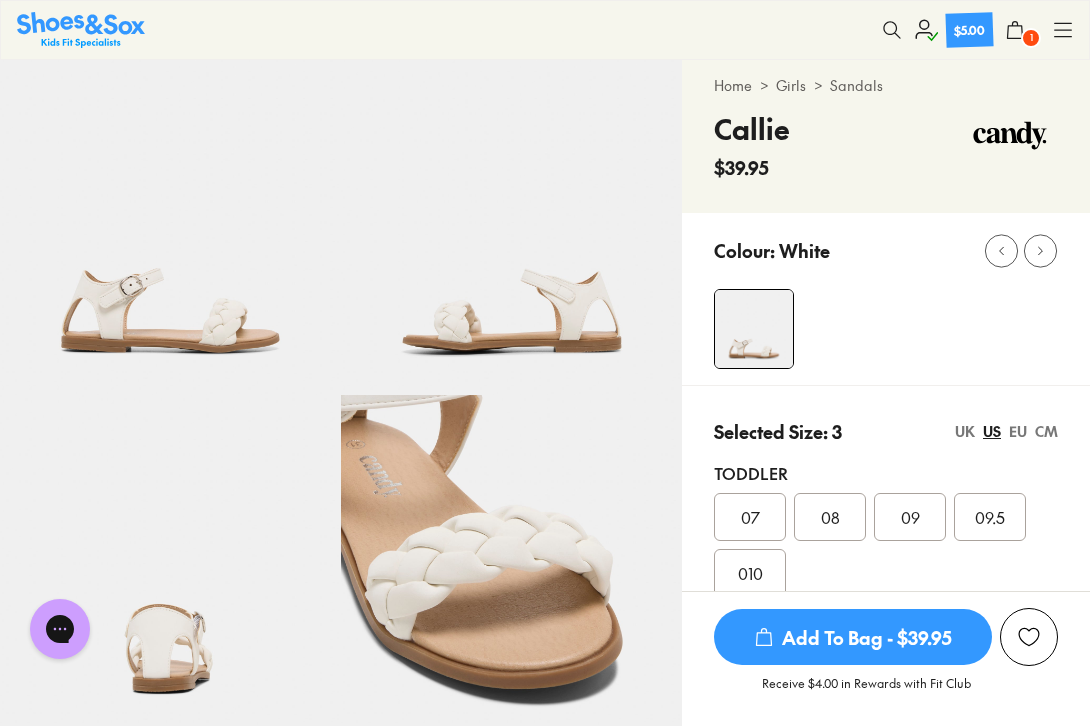 scroll, scrollTop: 0, scrollLeft: 0, axis: both 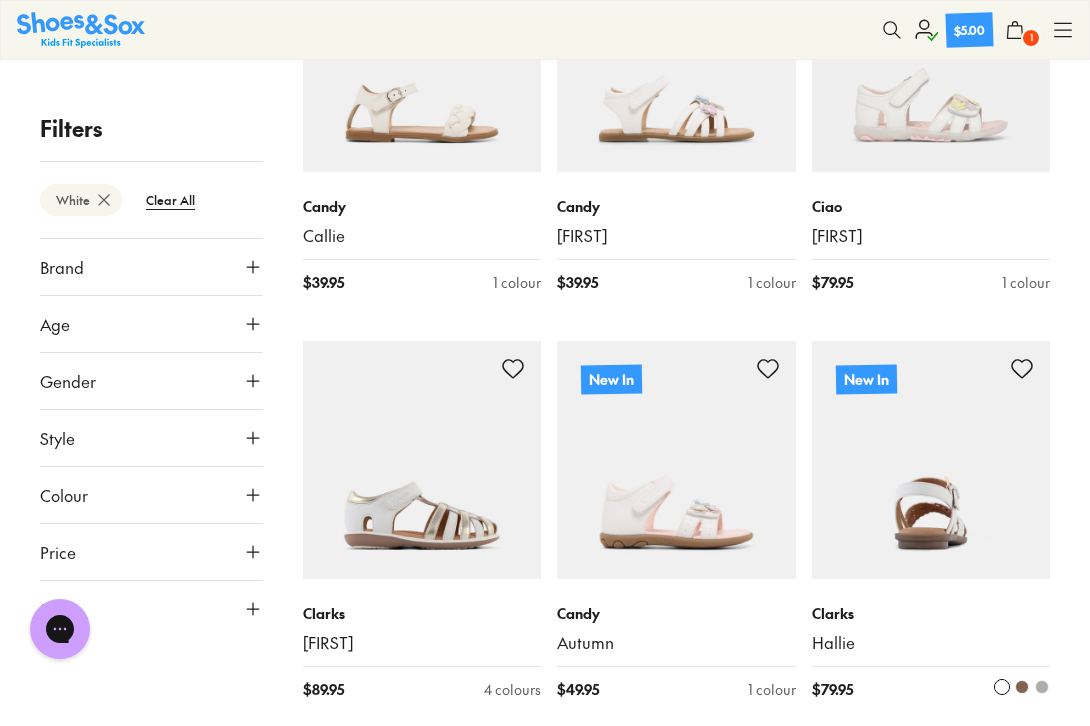 click at bounding box center [931, 460] 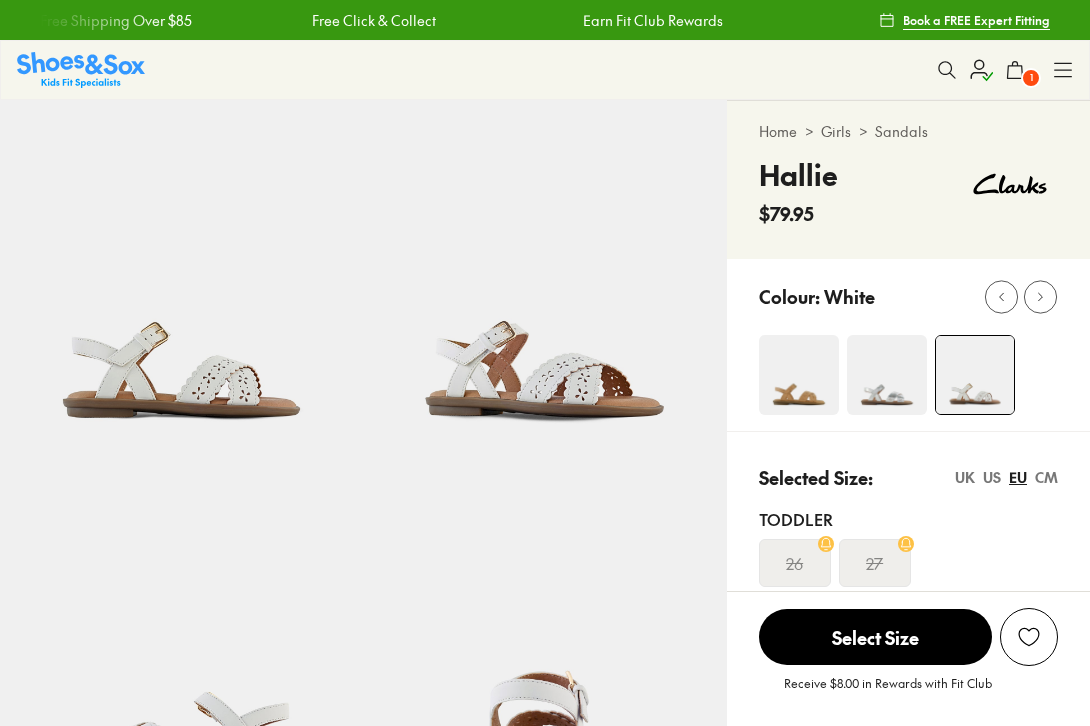 scroll, scrollTop: 0, scrollLeft: 0, axis: both 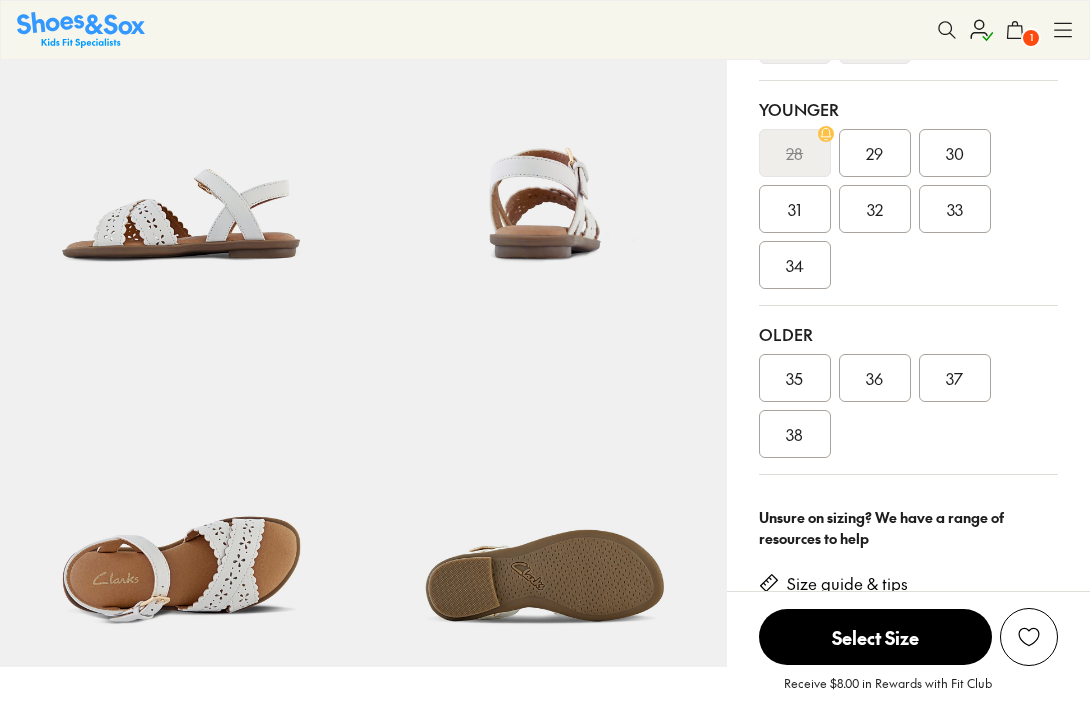 select on "*" 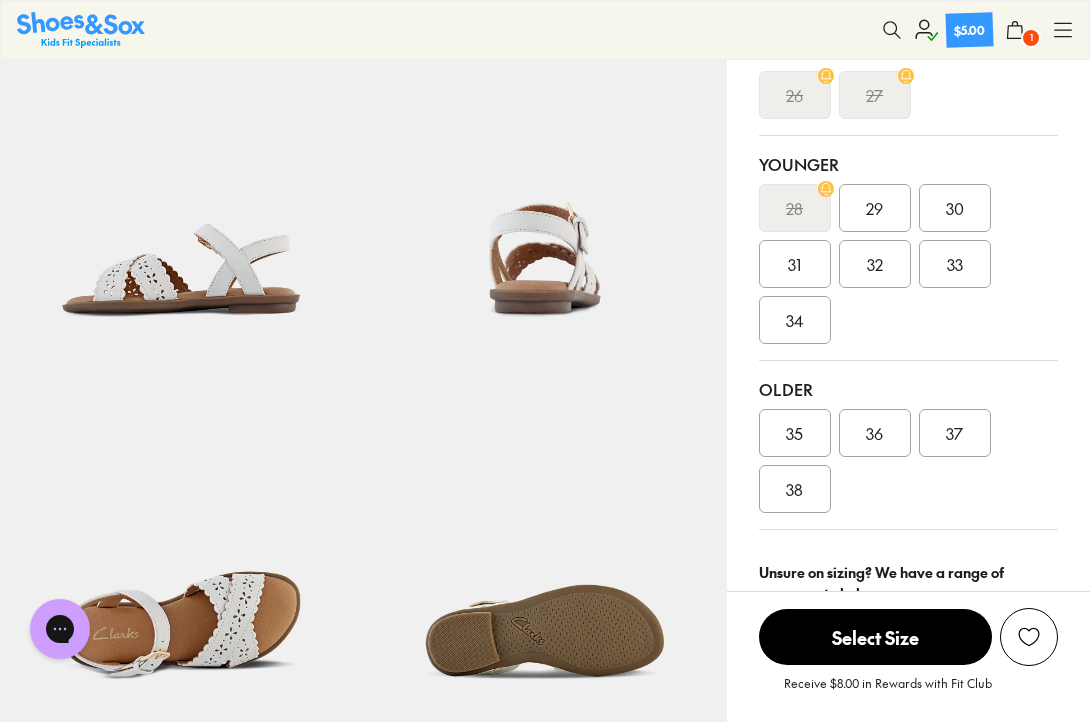 scroll, scrollTop: 463, scrollLeft: 0, axis: vertical 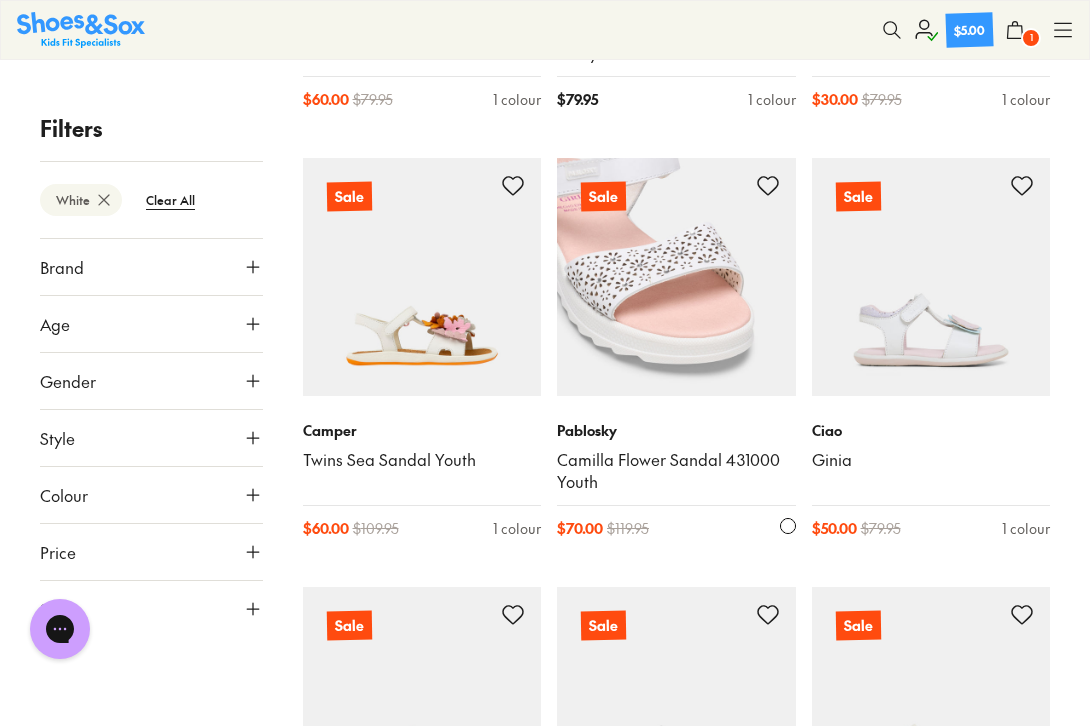 click at bounding box center (676, 277) 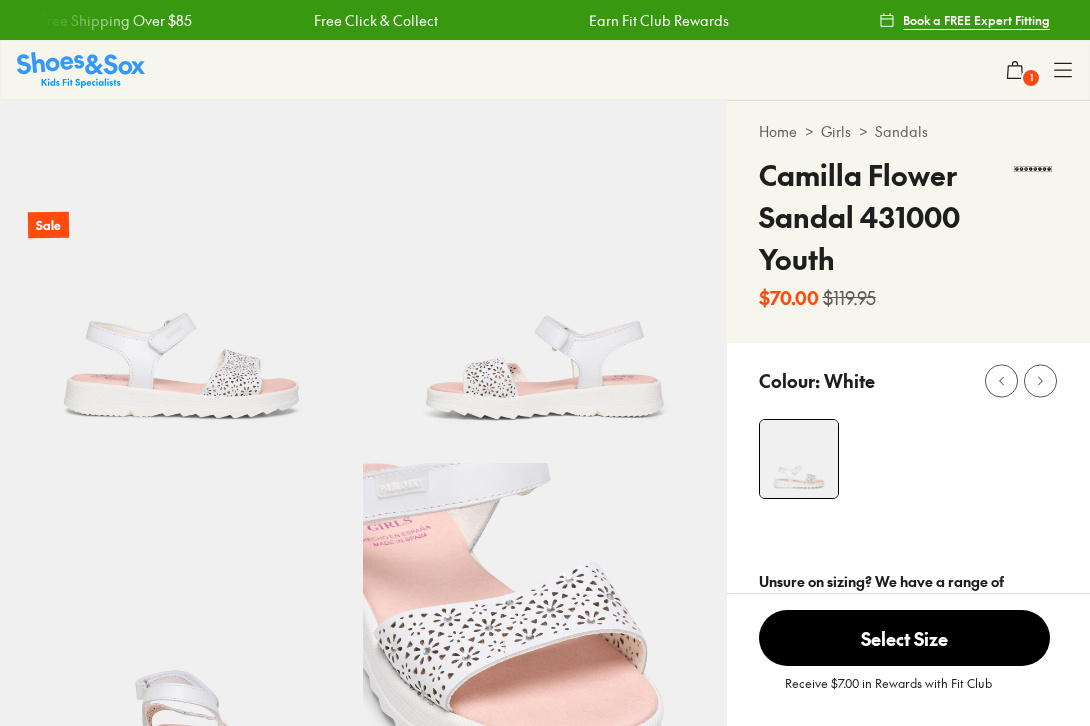 scroll, scrollTop: 0, scrollLeft: 0, axis: both 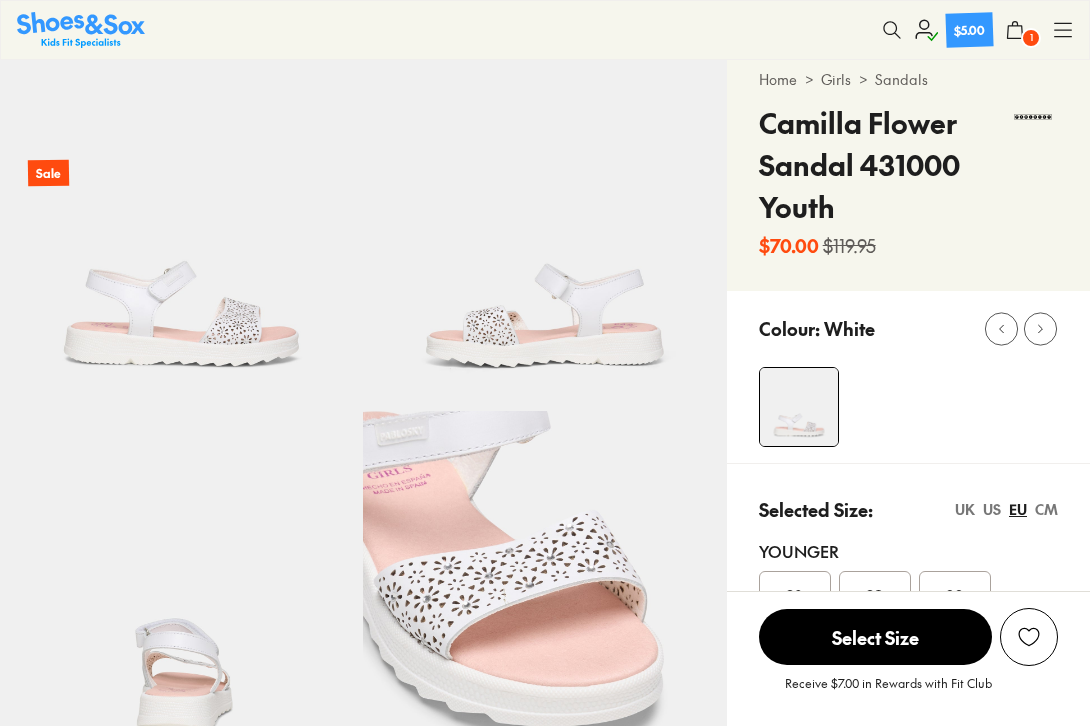 select on "*" 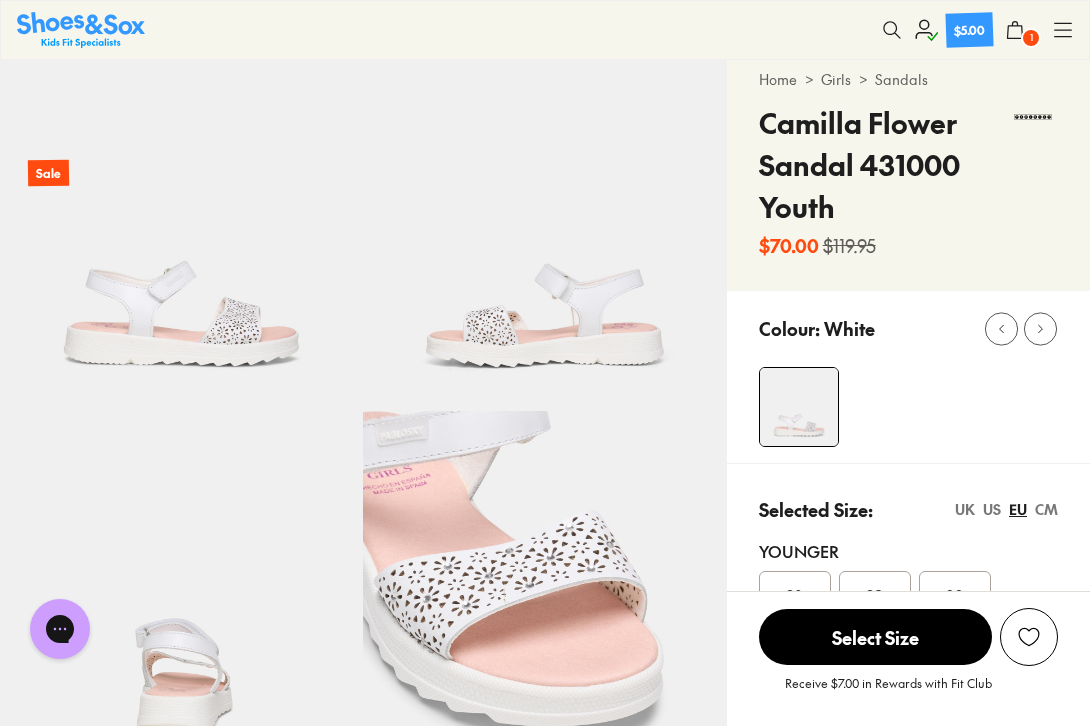scroll, scrollTop: 0, scrollLeft: 0, axis: both 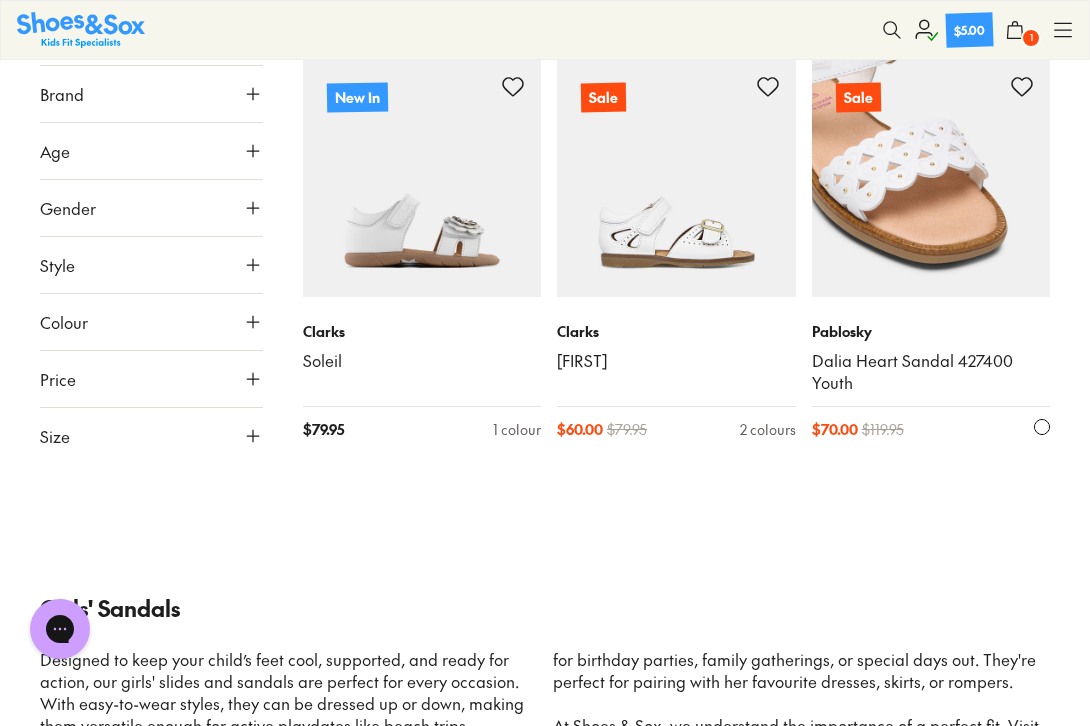 click at bounding box center (931, 178) 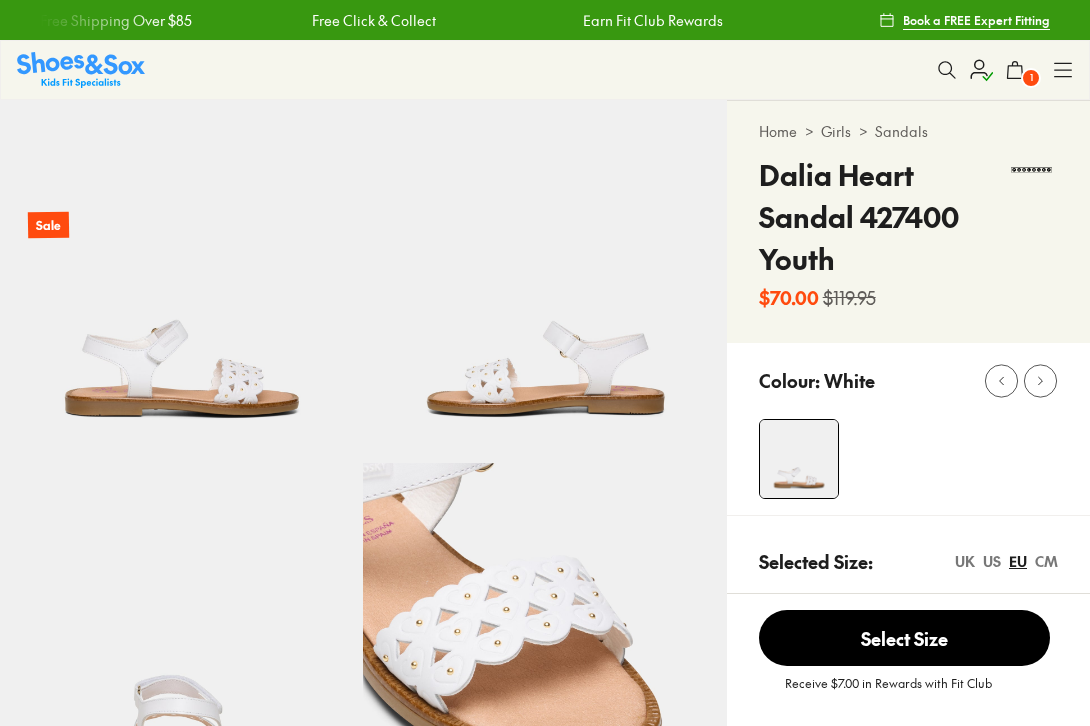 scroll, scrollTop: 0, scrollLeft: 0, axis: both 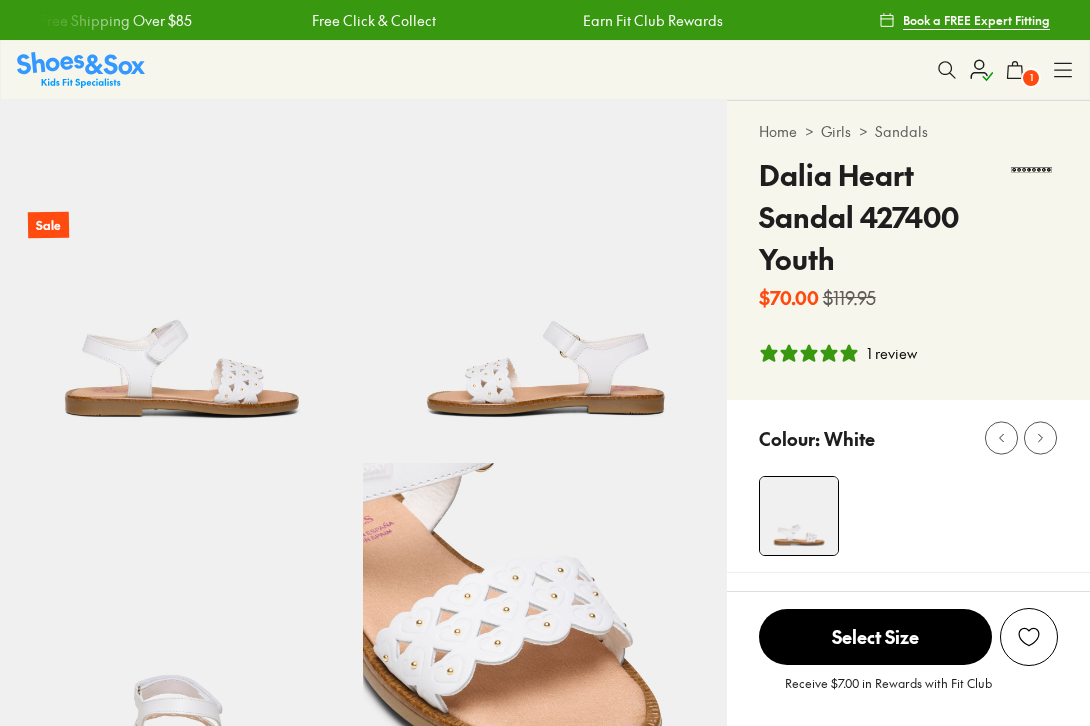 select on "*" 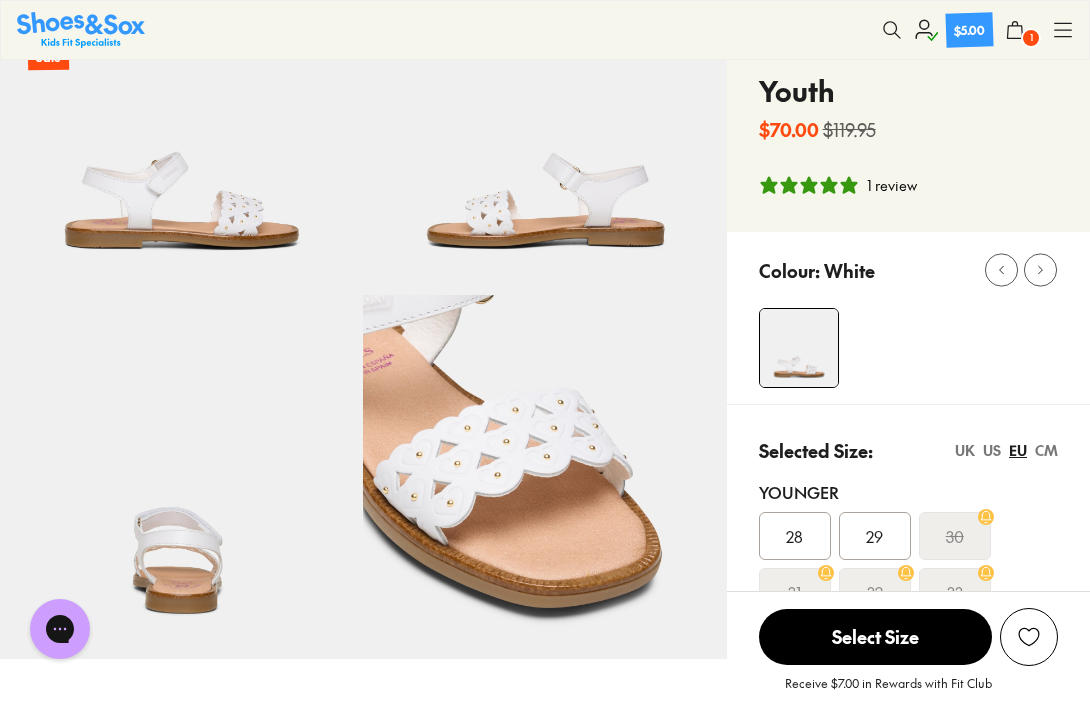 scroll, scrollTop: 144, scrollLeft: 0, axis: vertical 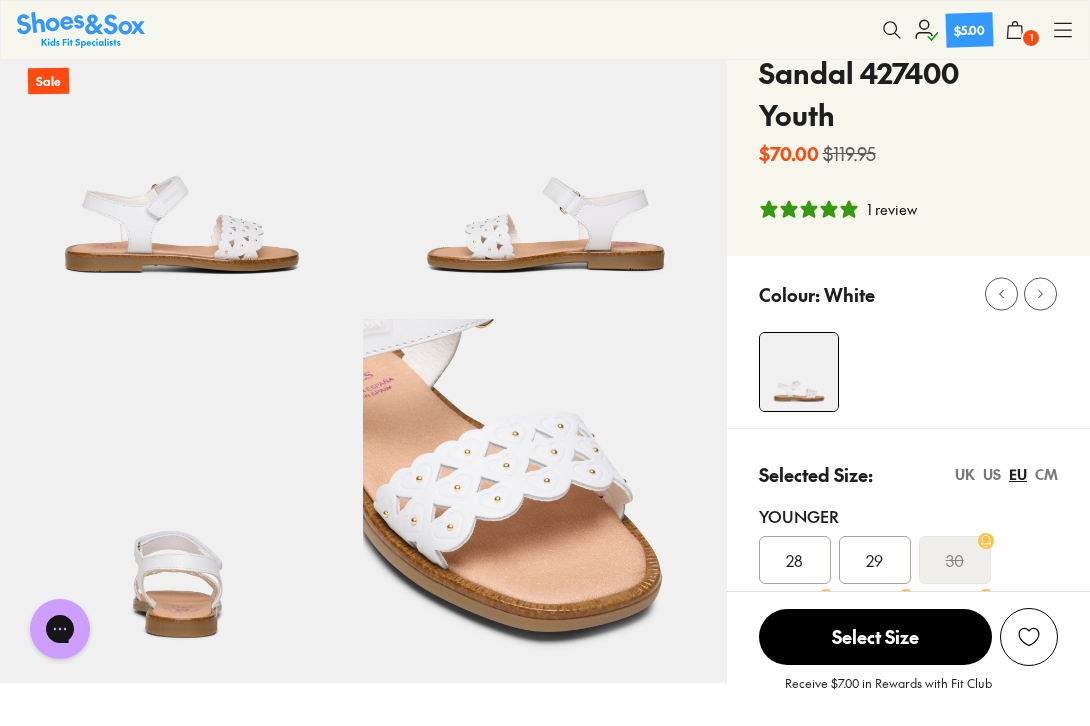 click 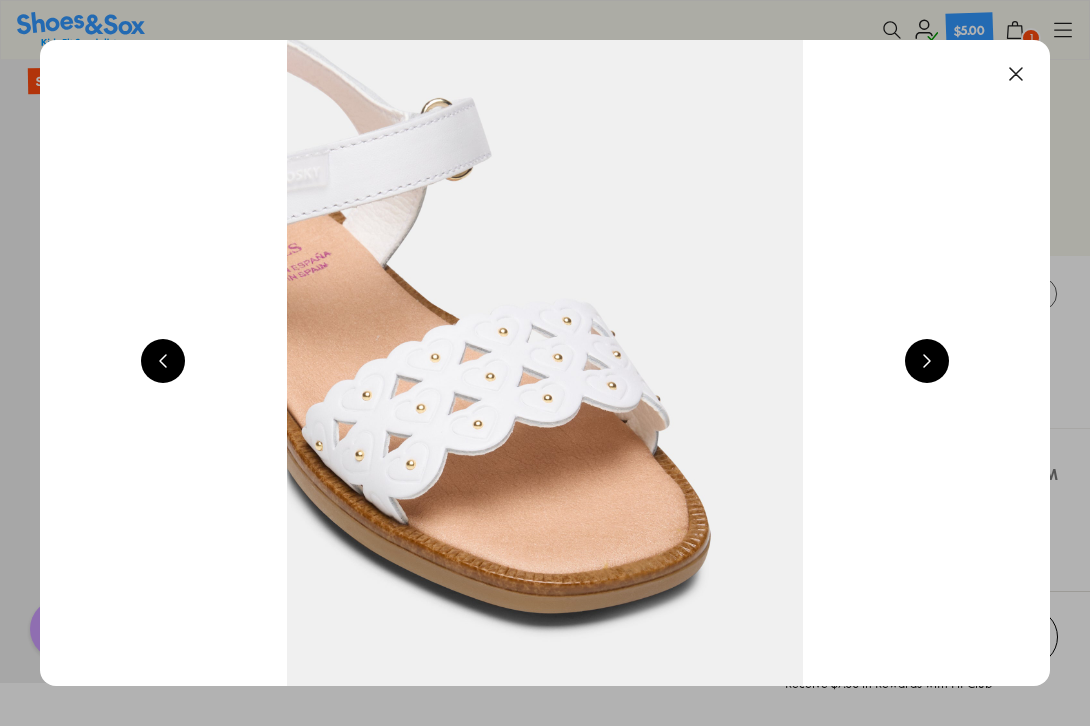 scroll, scrollTop: 0, scrollLeft: 1018, axis: horizontal 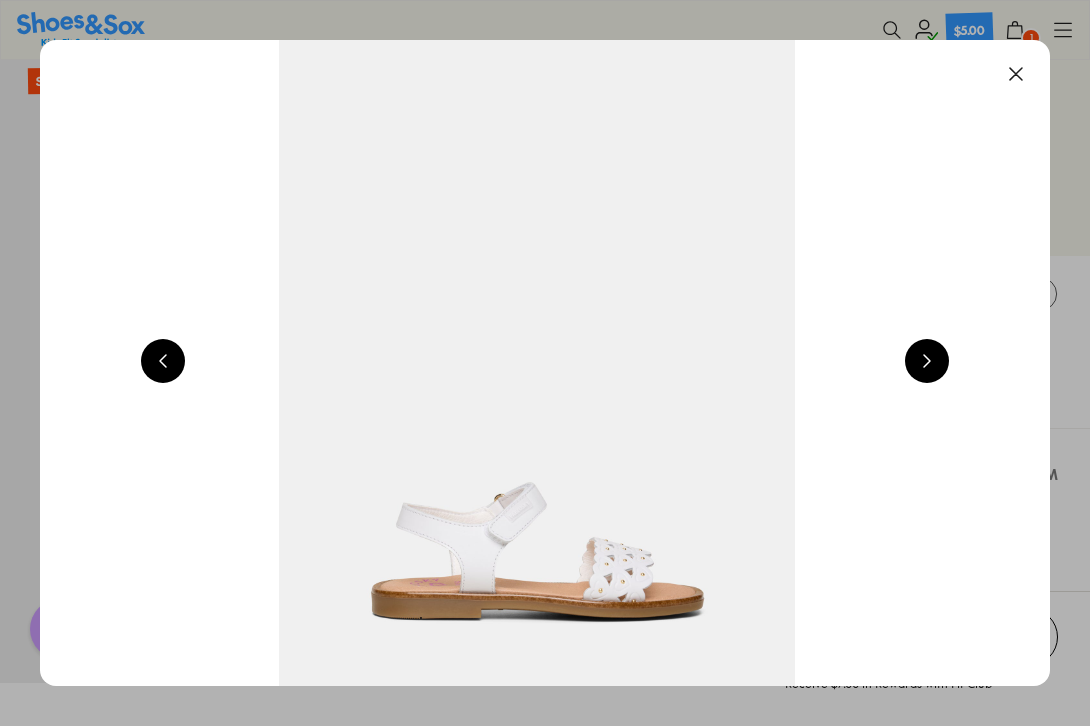 click at bounding box center (1016, 74) 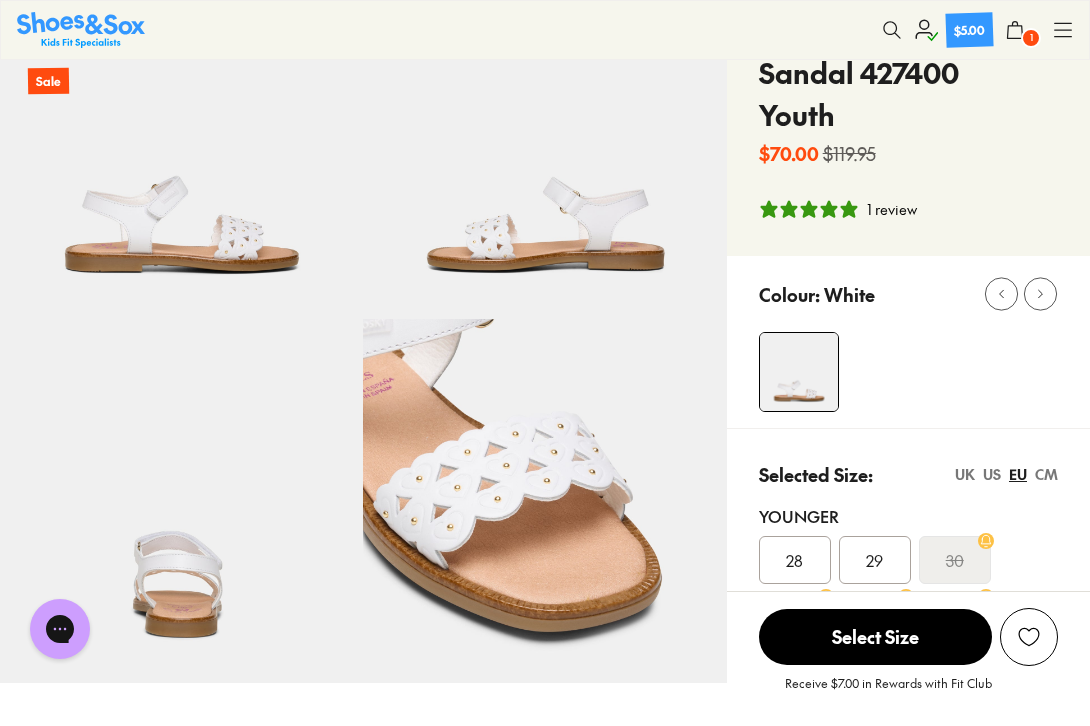 click 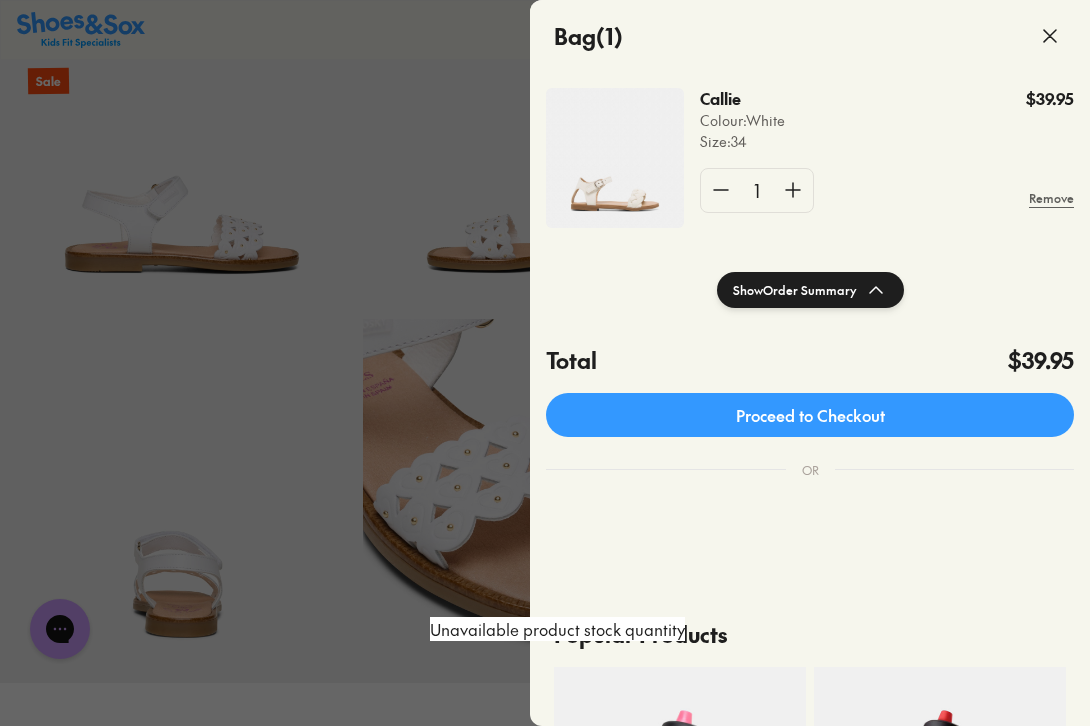 scroll, scrollTop: 0, scrollLeft: 0, axis: both 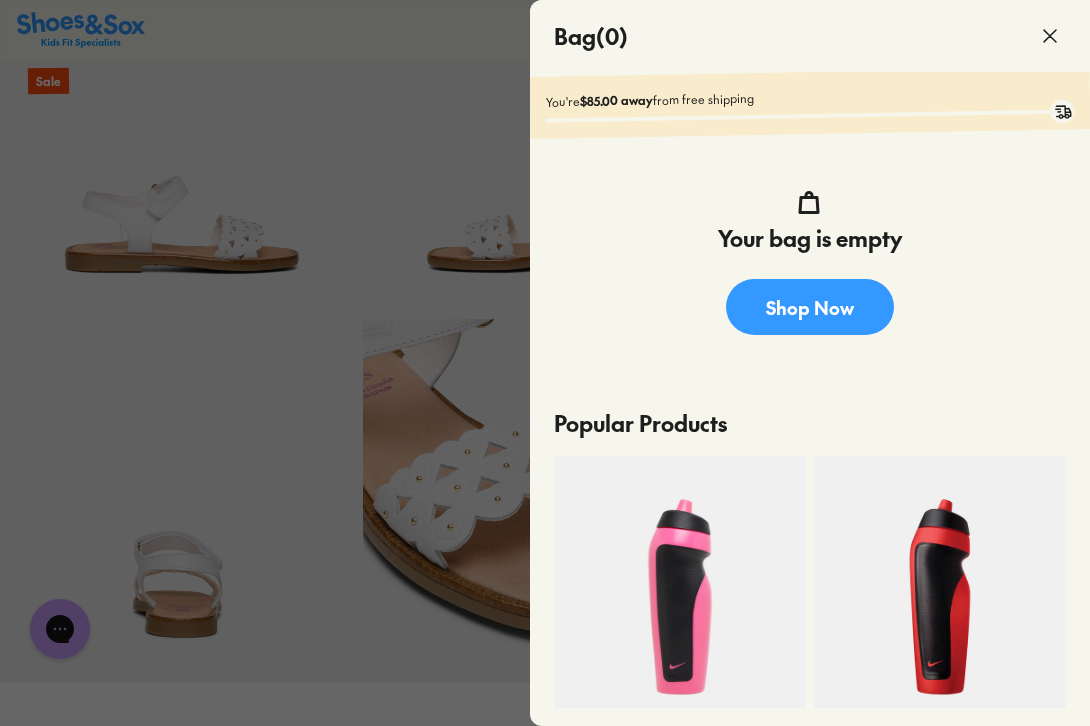 click 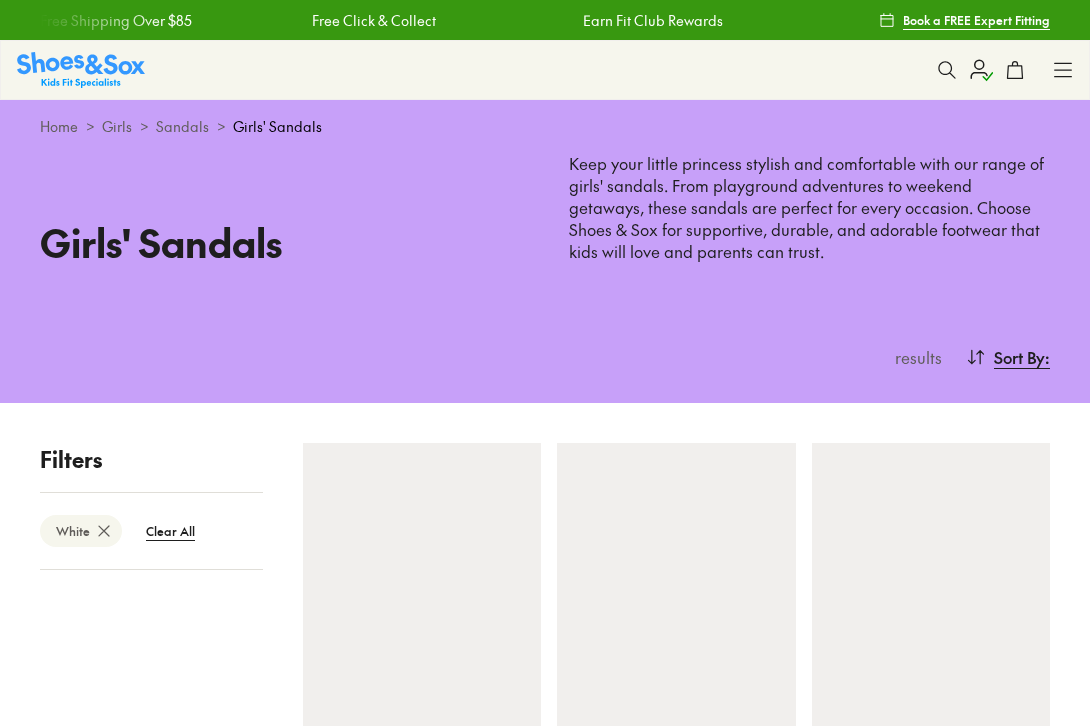 scroll, scrollTop: 0, scrollLeft: 0, axis: both 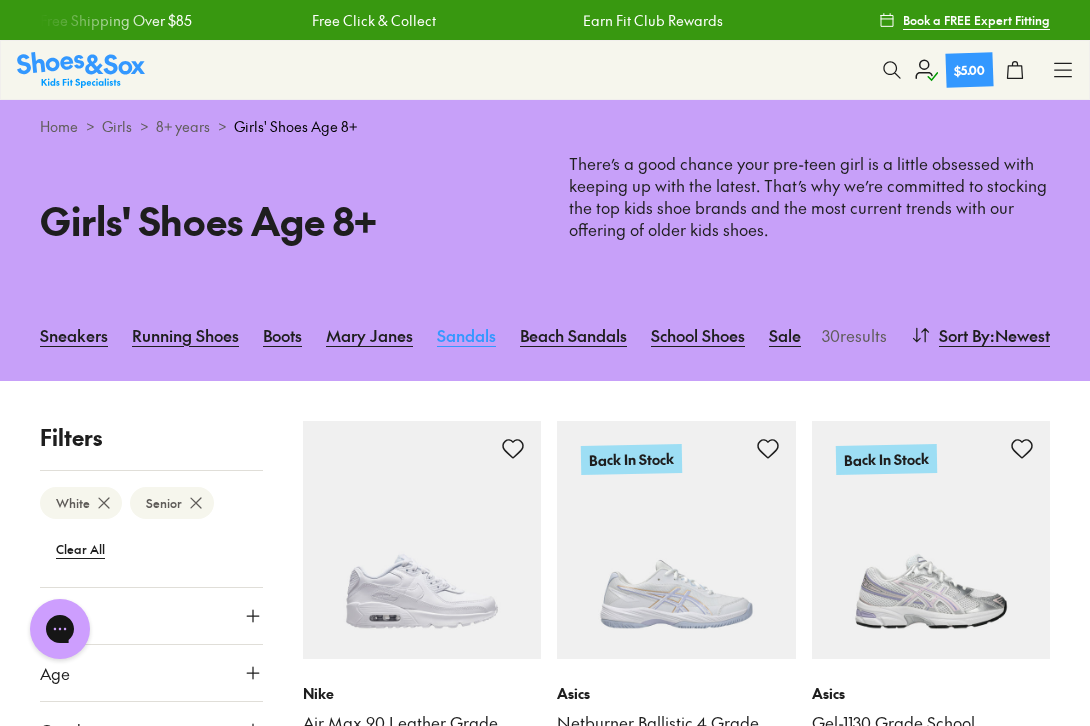 click on "Sandals" at bounding box center (466, 335) 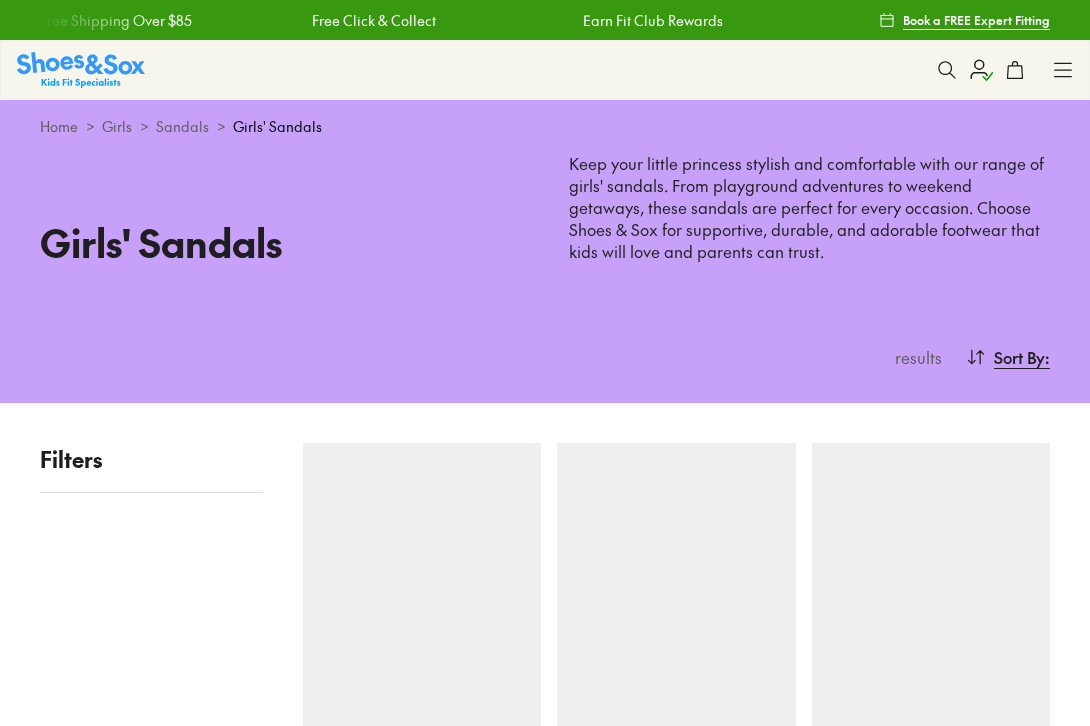 scroll, scrollTop: 0, scrollLeft: 0, axis: both 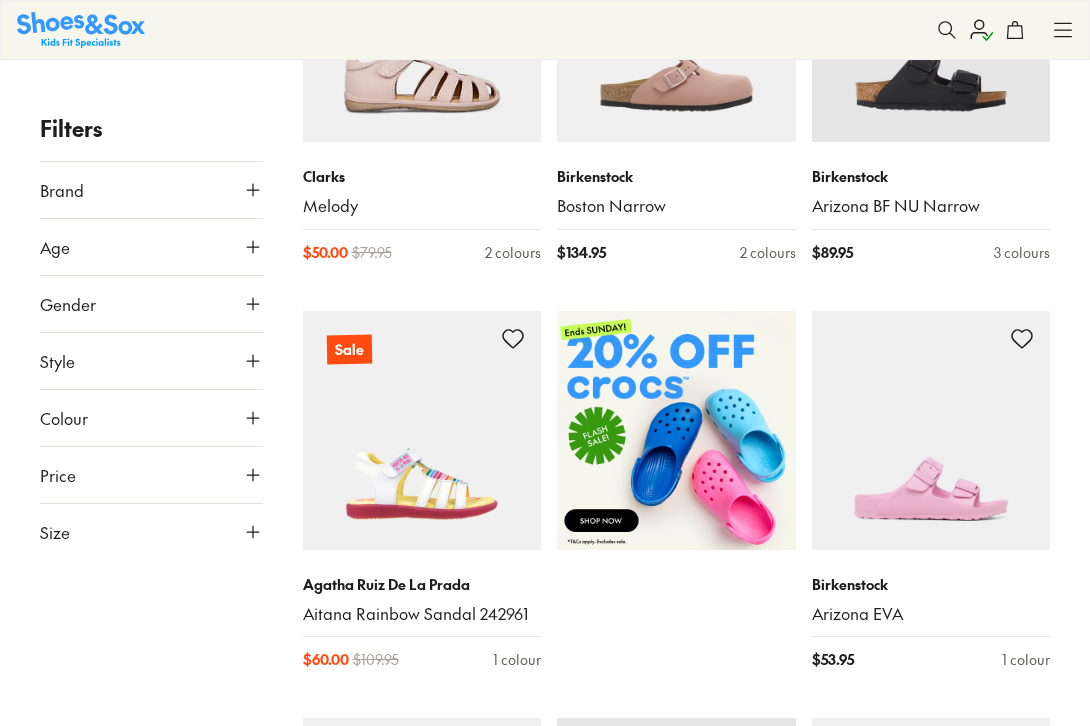 click on "Colour" at bounding box center (151, 418) 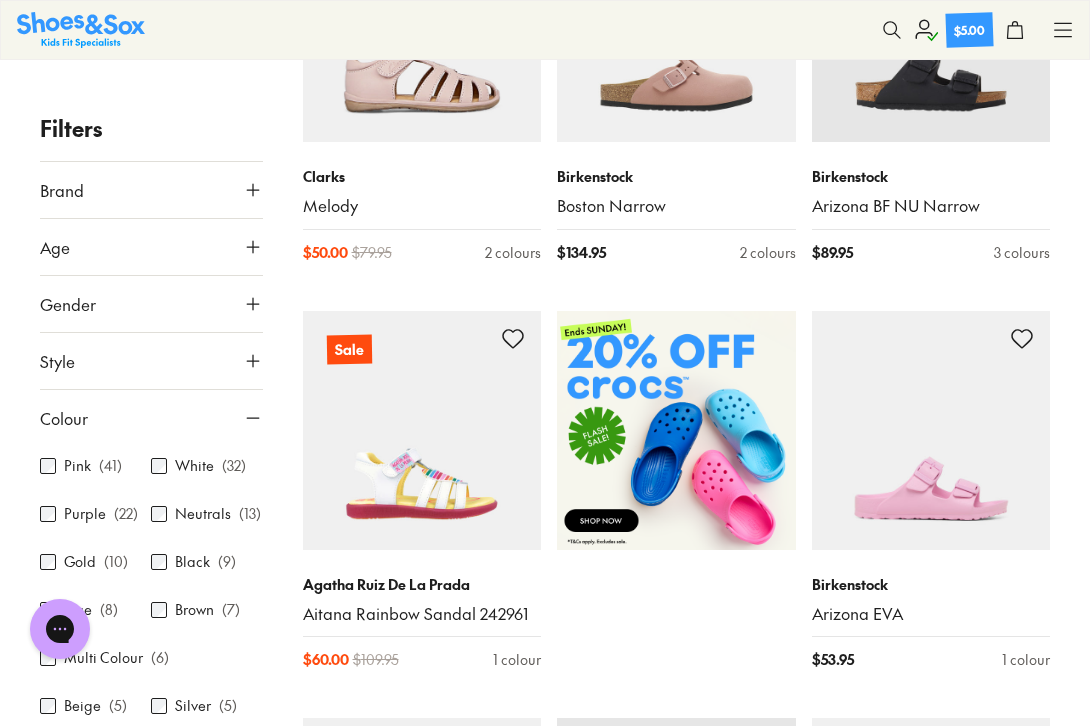 scroll, scrollTop: 0, scrollLeft: 0, axis: both 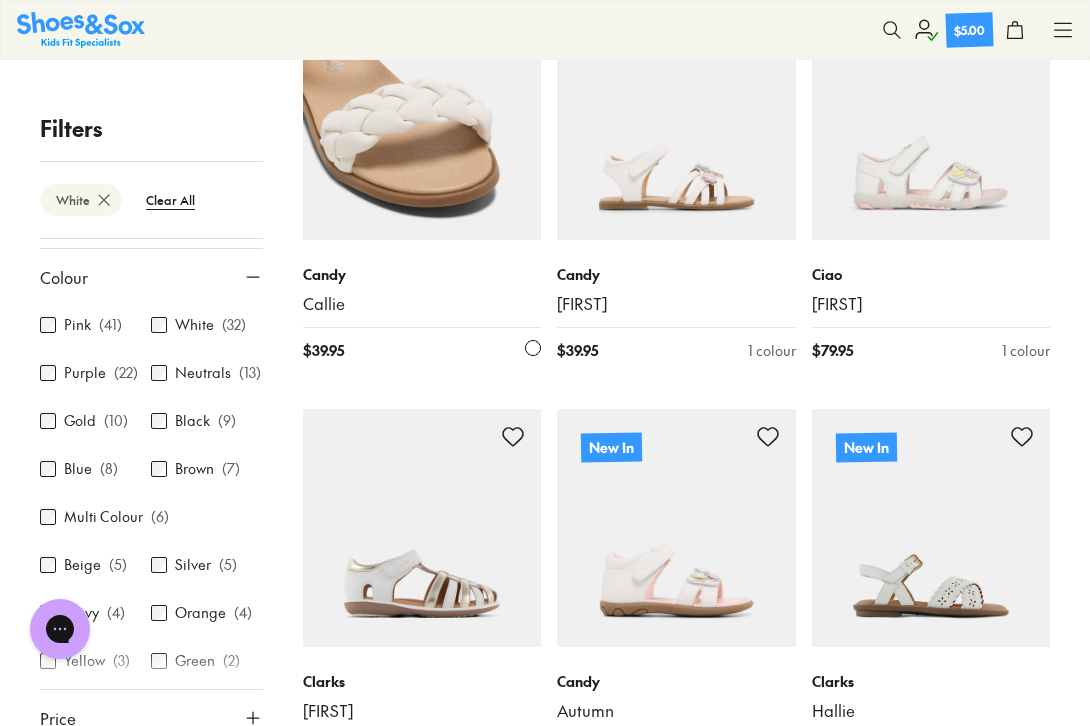 click at bounding box center (422, 120) 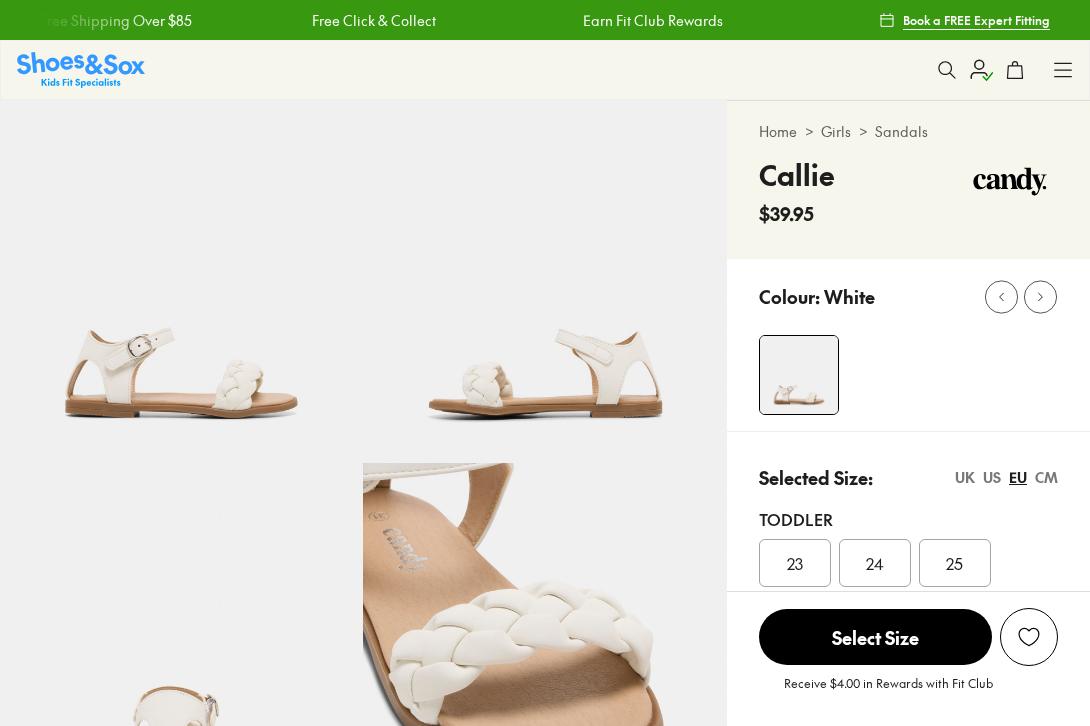 scroll, scrollTop: 0, scrollLeft: 0, axis: both 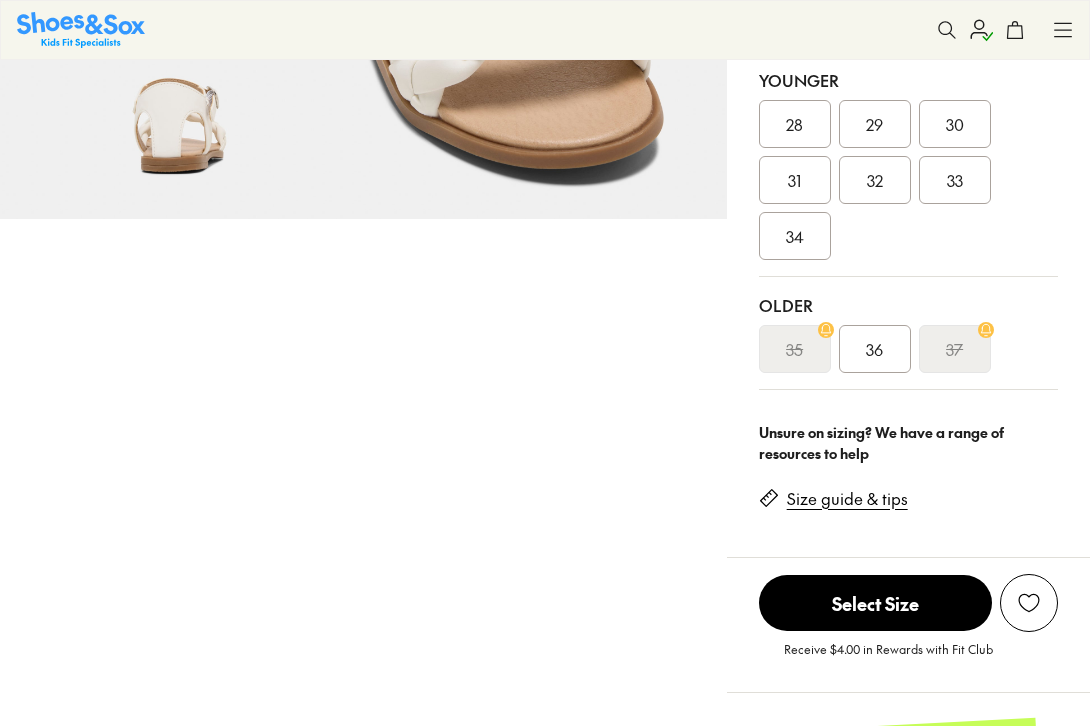select on "*" 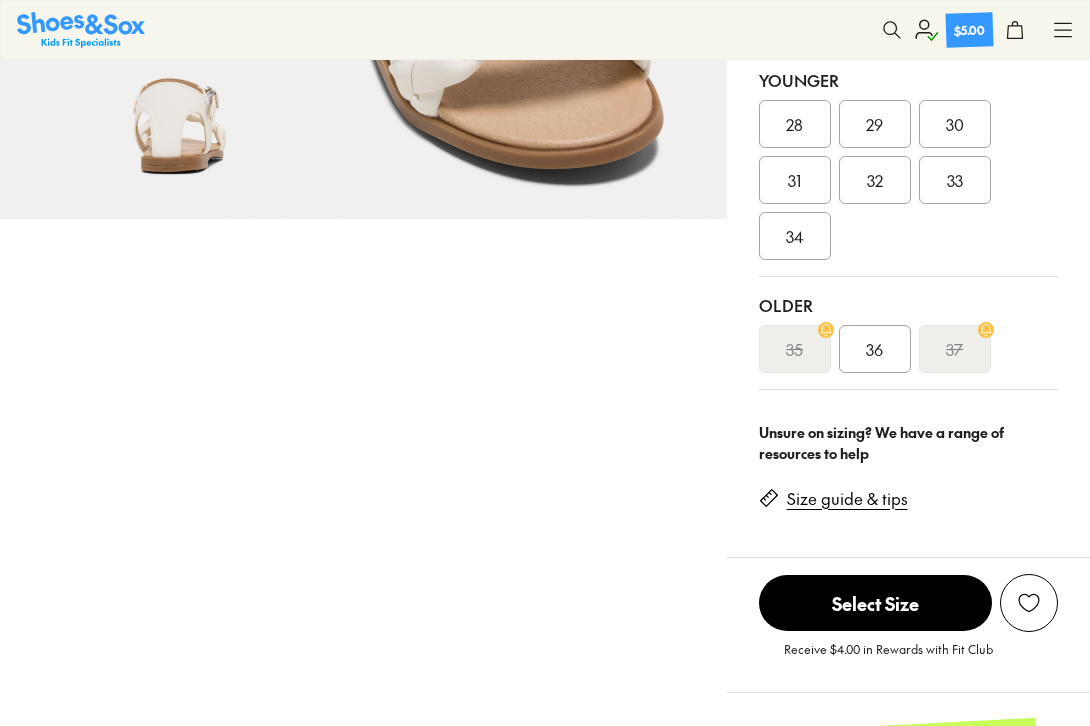 click on "36" at bounding box center [875, 349] 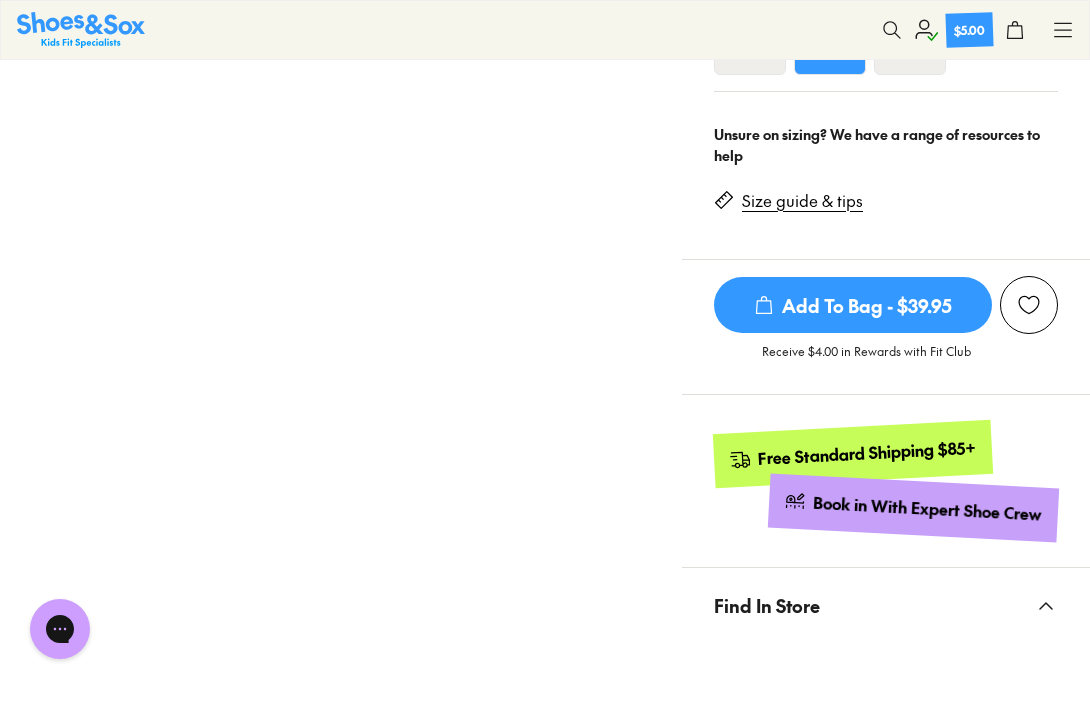 scroll, scrollTop: 854, scrollLeft: 0, axis: vertical 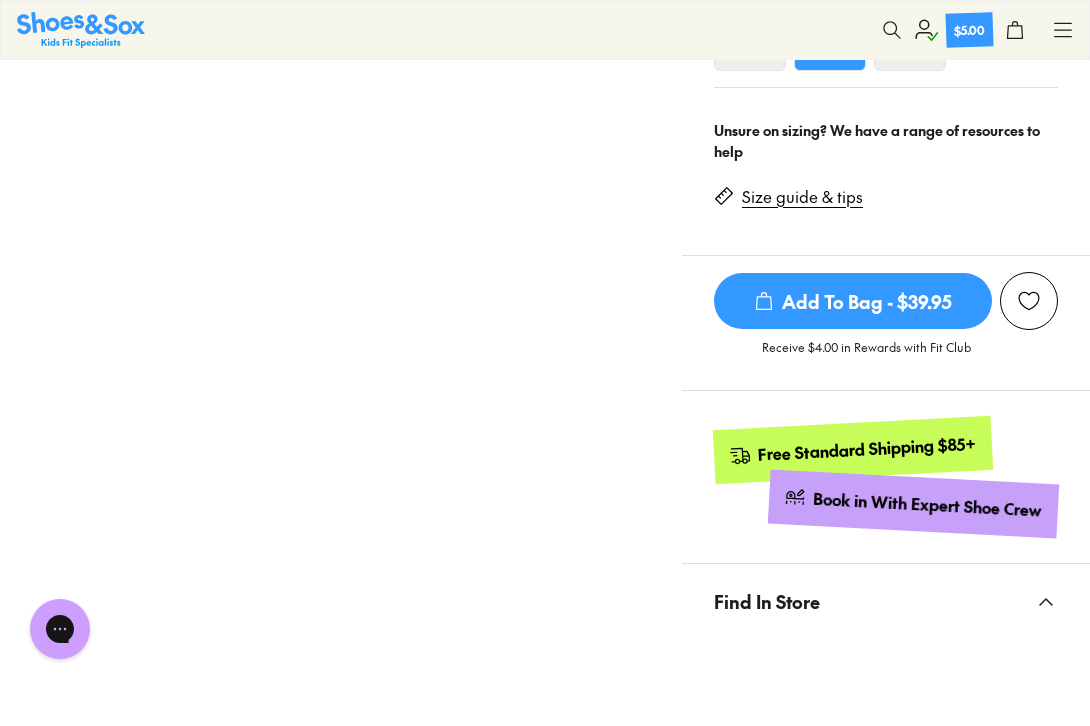 click on "Add To Bag - $39.95" at bounding box center [853, 301] 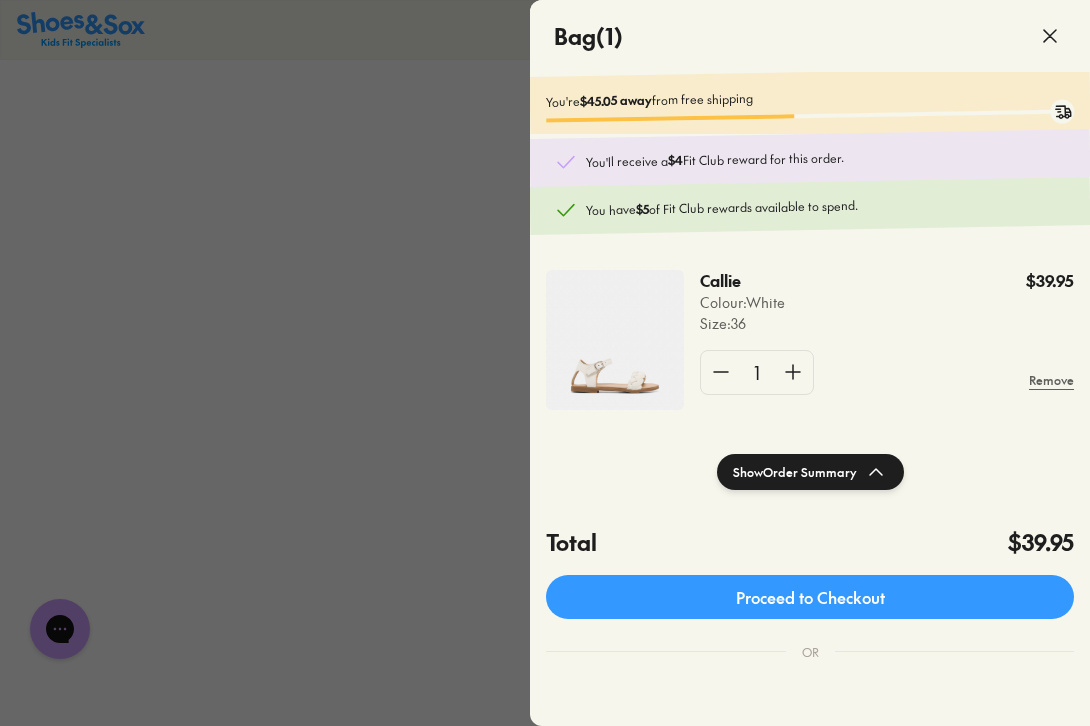 click 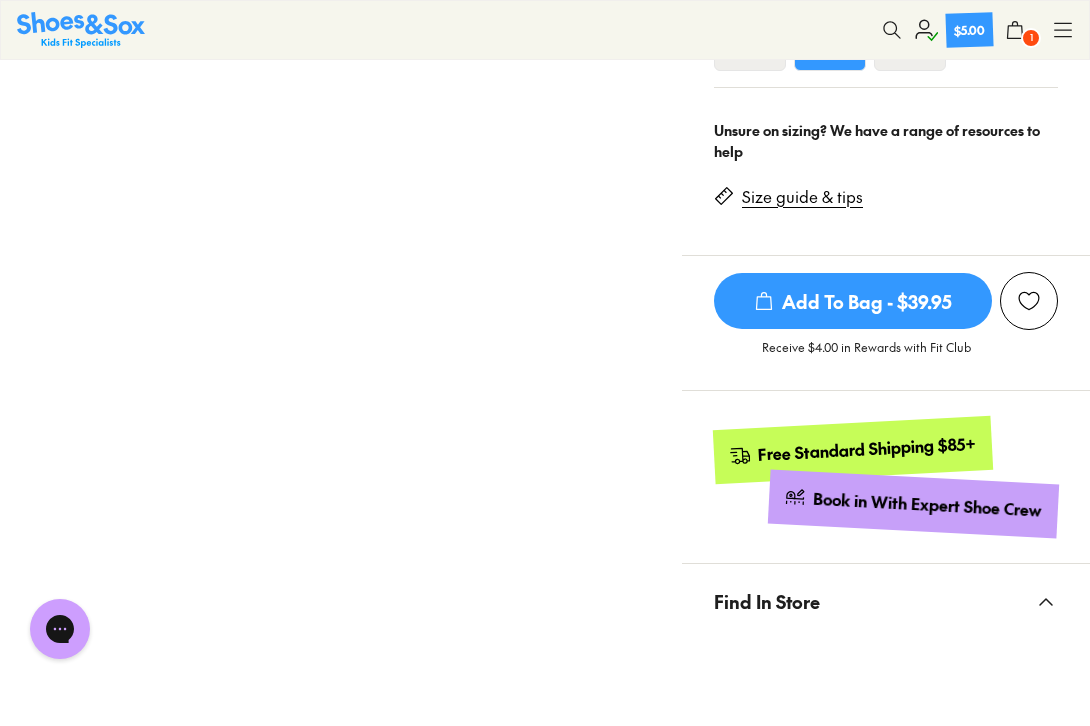 click on "Add To Bag - $39.95" at bounding box center [853, 301] 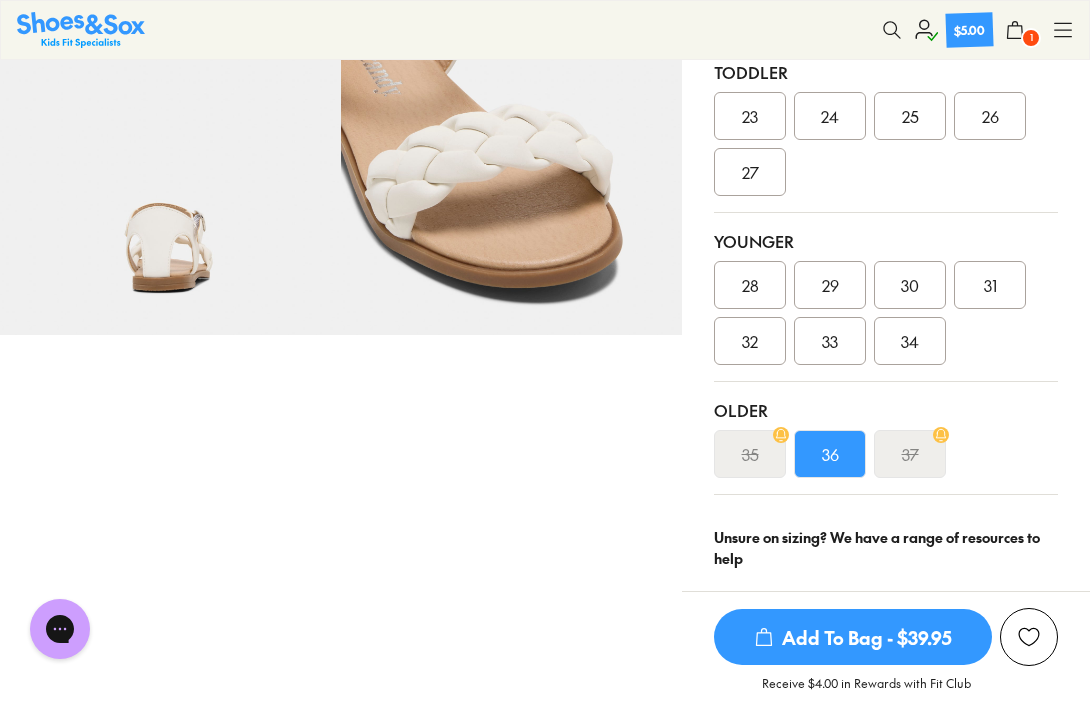 scroll, scrollTop: 446, scrollLeft: 0, axis: vertical 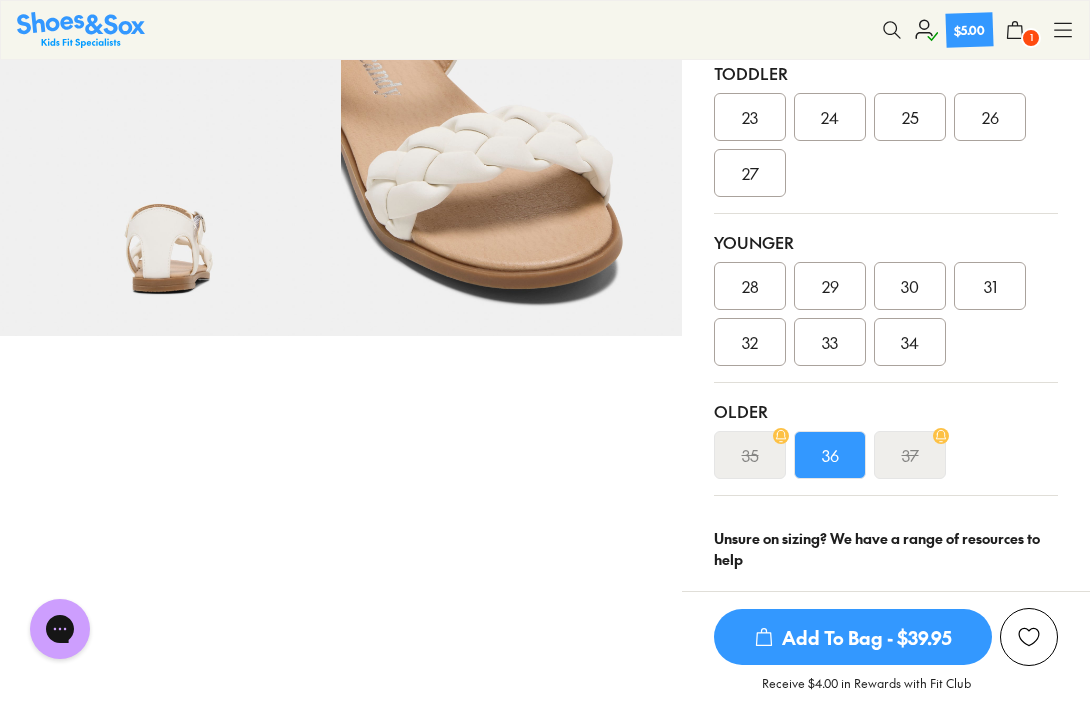 click on "Add To Bag - $39.95" at bounding box center (853, 637) 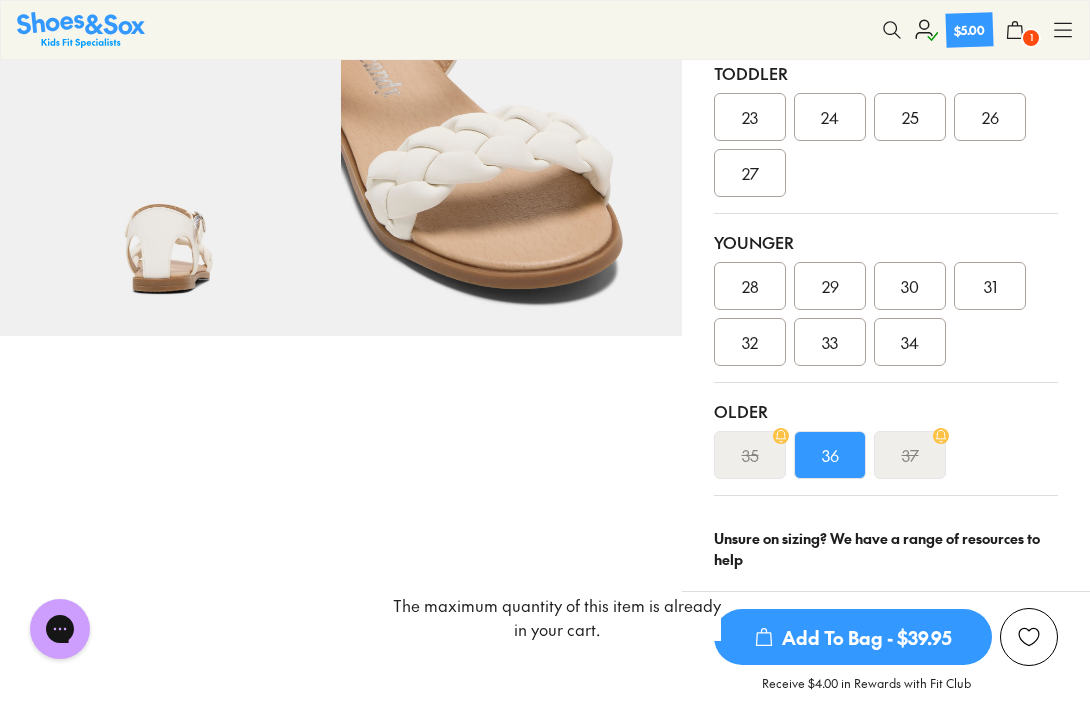 click on "34" at bounding box center [910, 342] 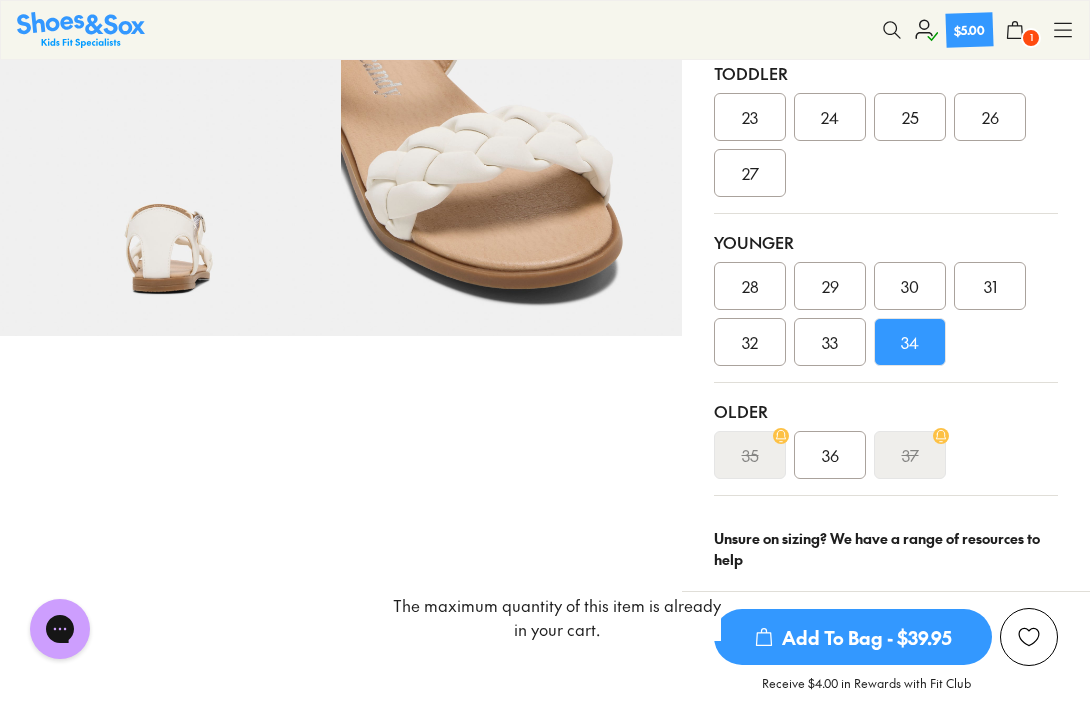 click on "Add To Bag - $39.95" at bounding box center (853, 637) 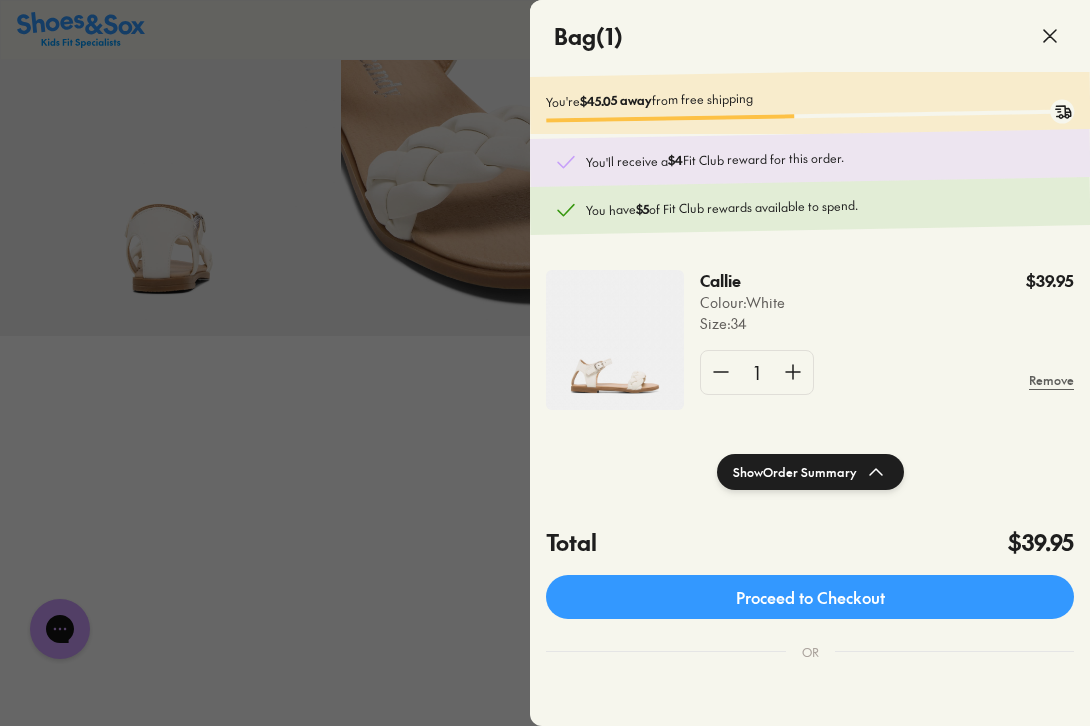 click 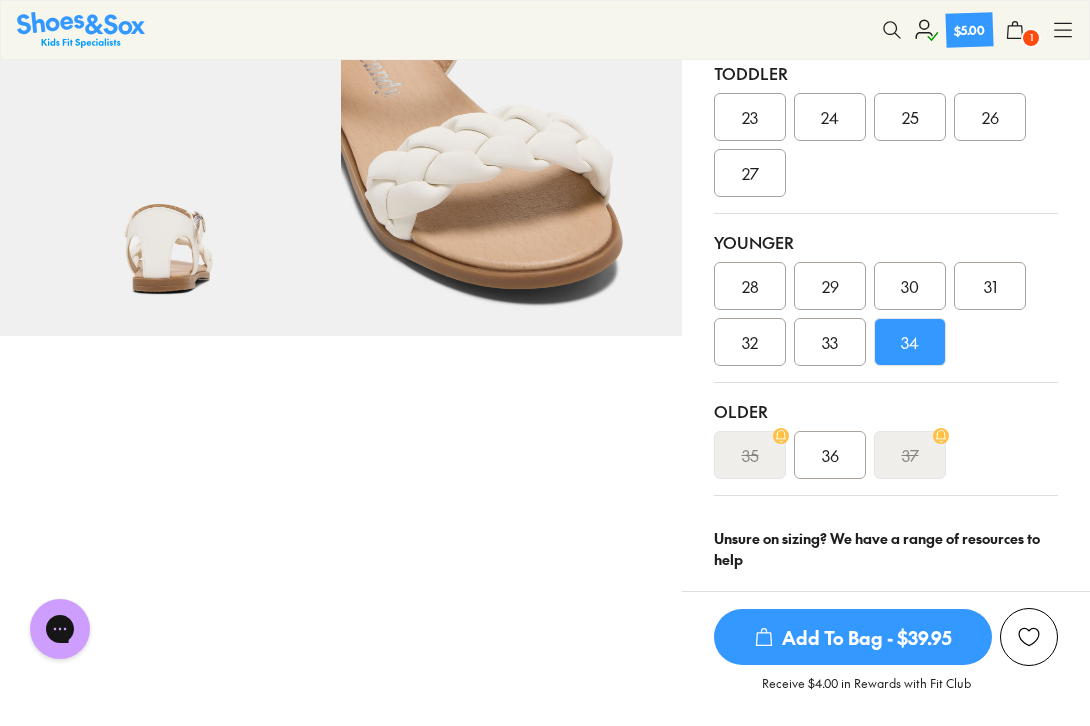 click on "33" at bounding box center (830, 342) 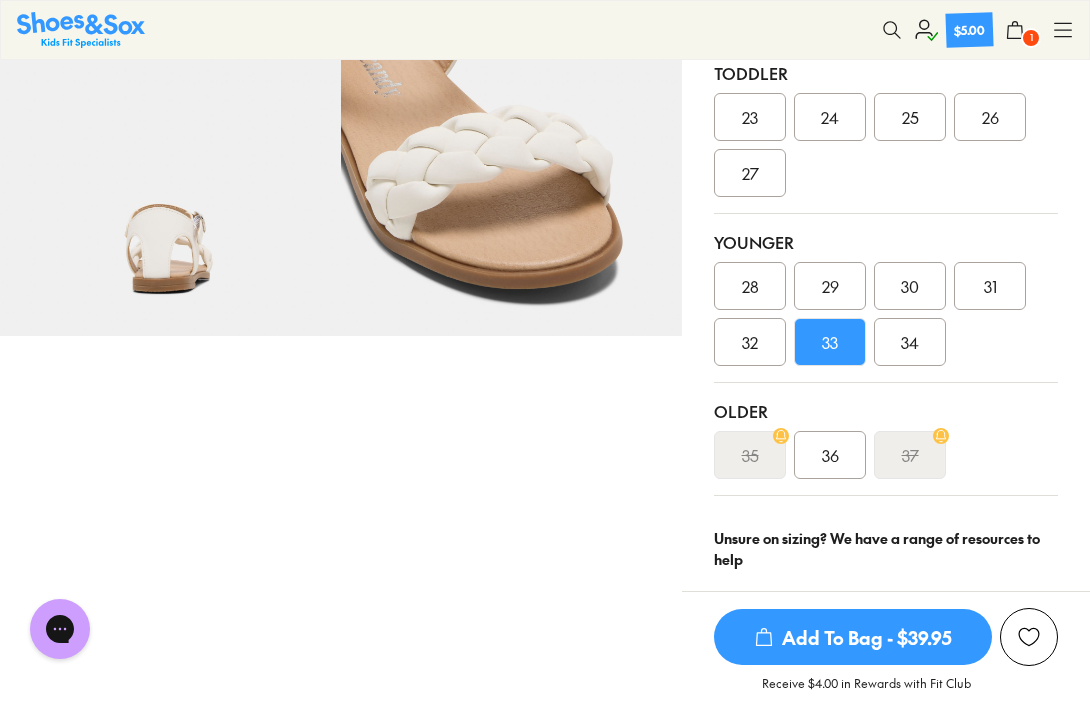 click on "34" at bounding box center [910, 342] 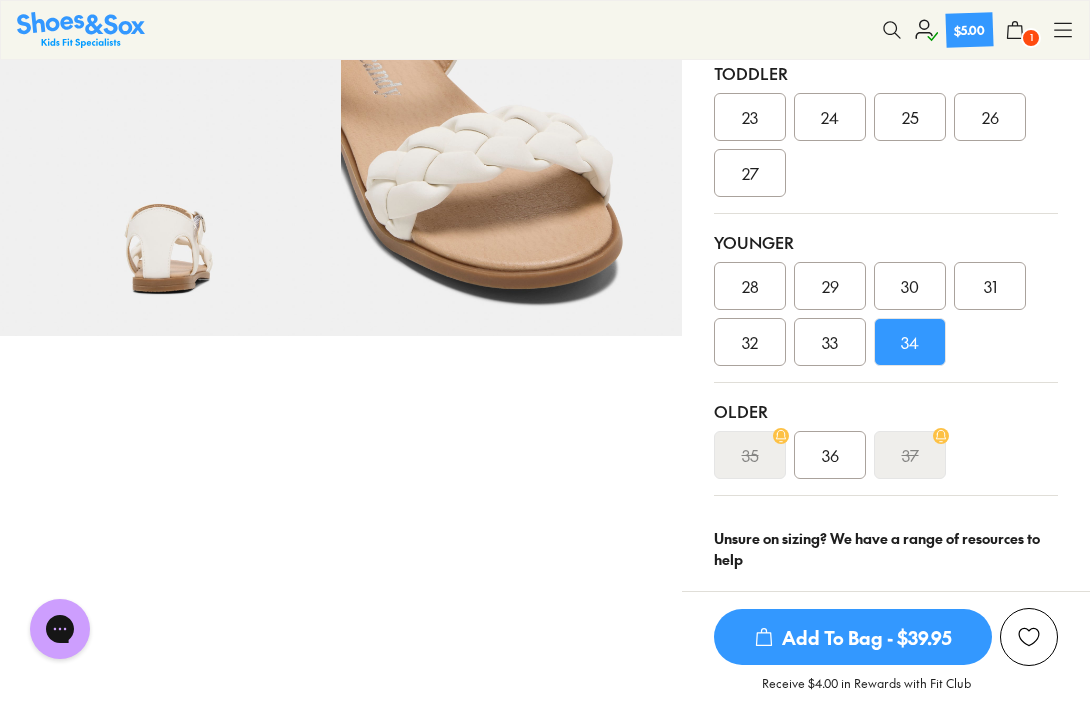 click on "Add To Bag - $39.95" at bounding box center (853, 637) 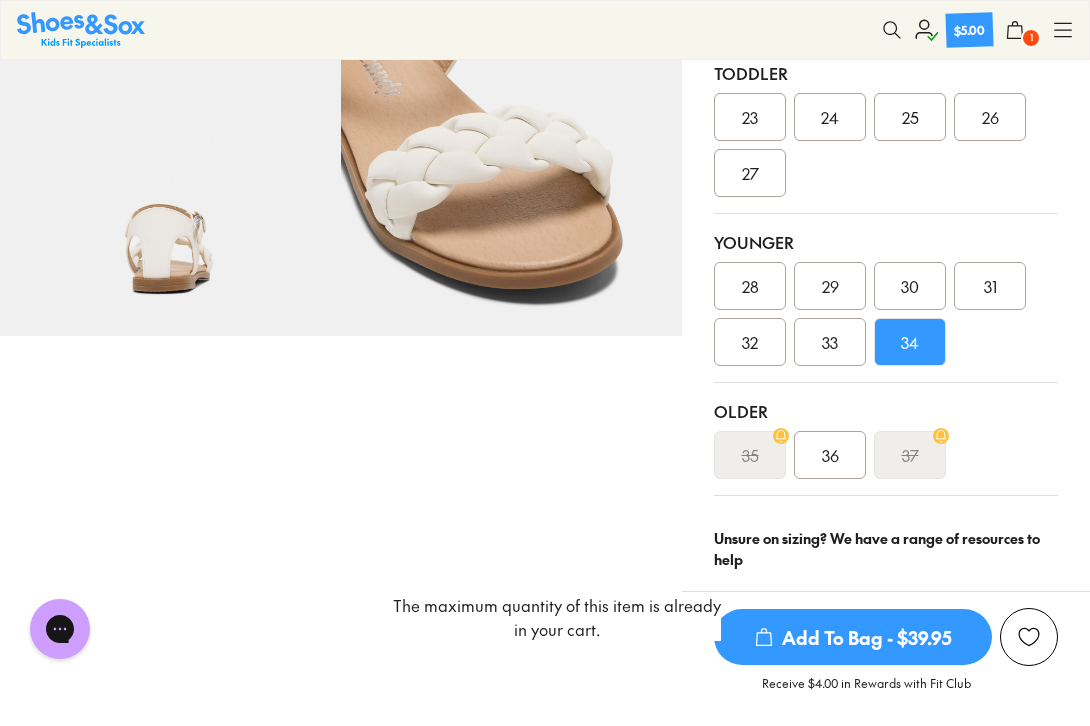 click on "Pinch & Zoom  (100%)" at bounding box center [341, 692] 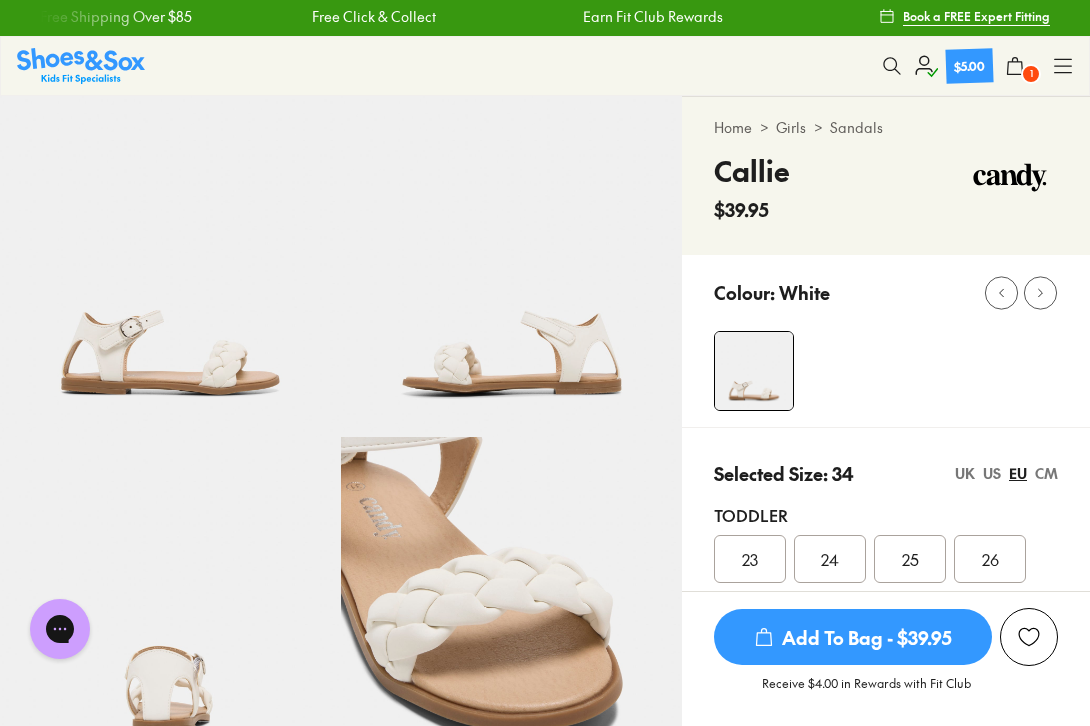 scroll, scrollTop: 0, scrollLeft: 0, axis: both 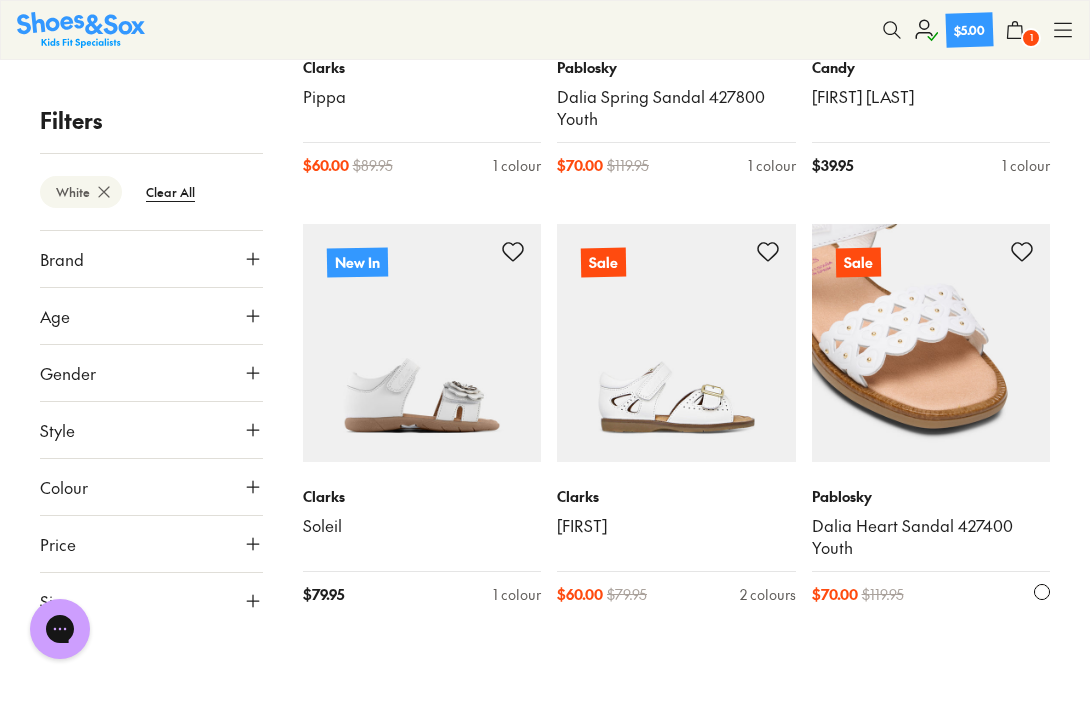 click at bounding box center [931, 343] 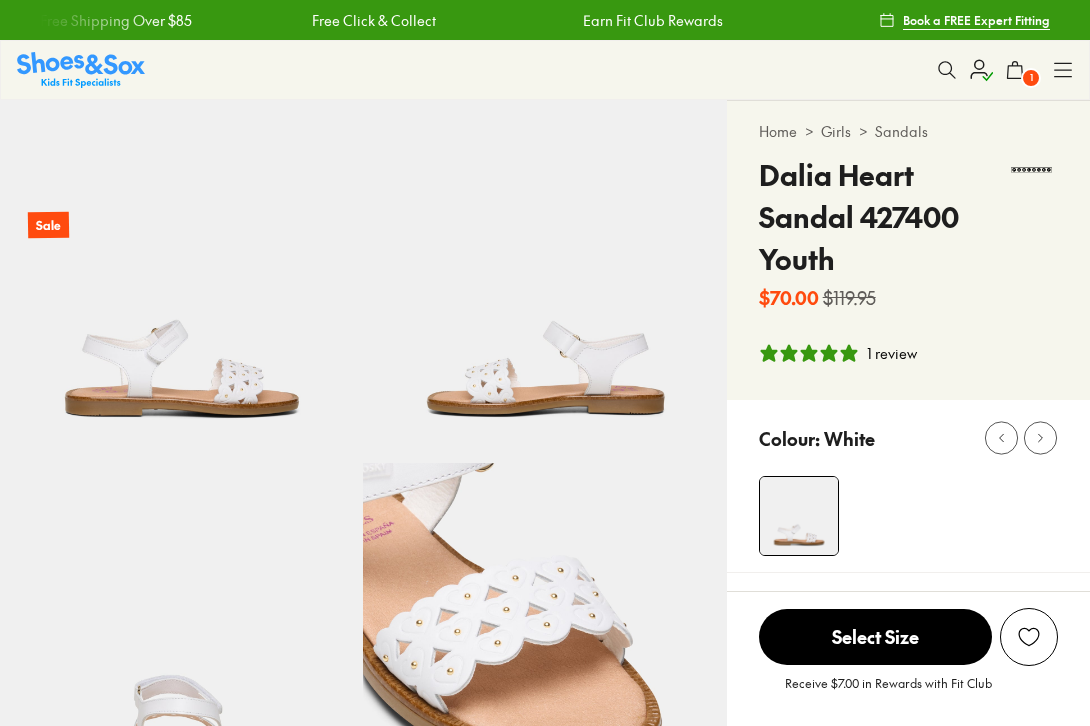 select on "*" 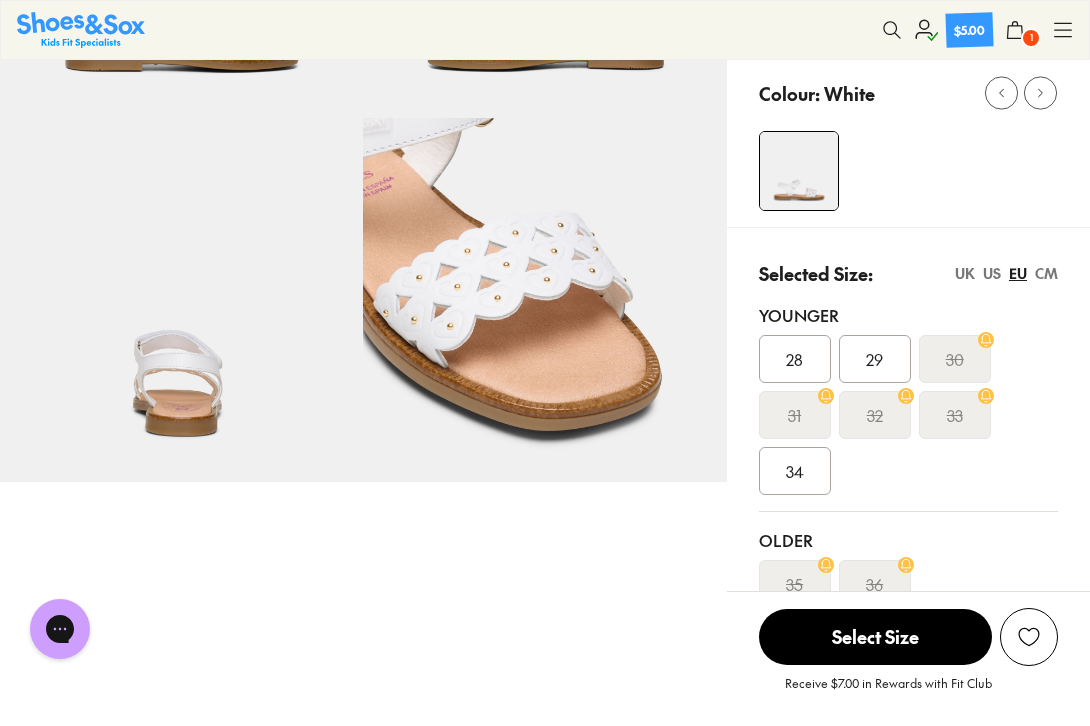 scroll, scrollTop: 540, scrollLeft: 0, axis: vertical 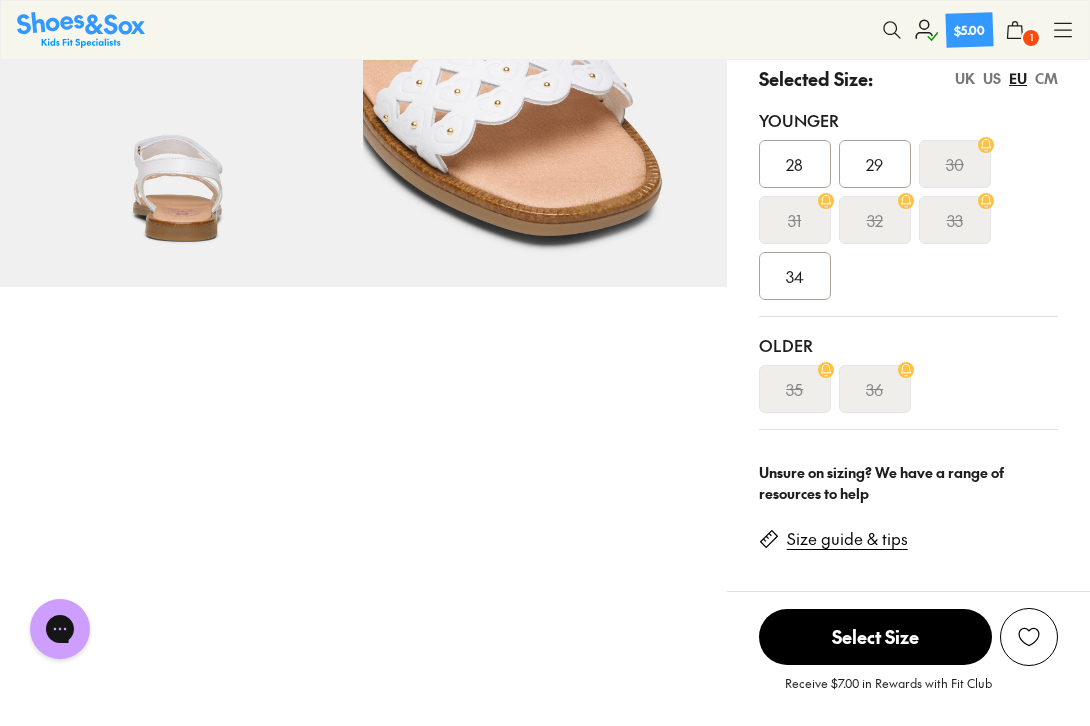click on "34" at bounding box center [795, 276] 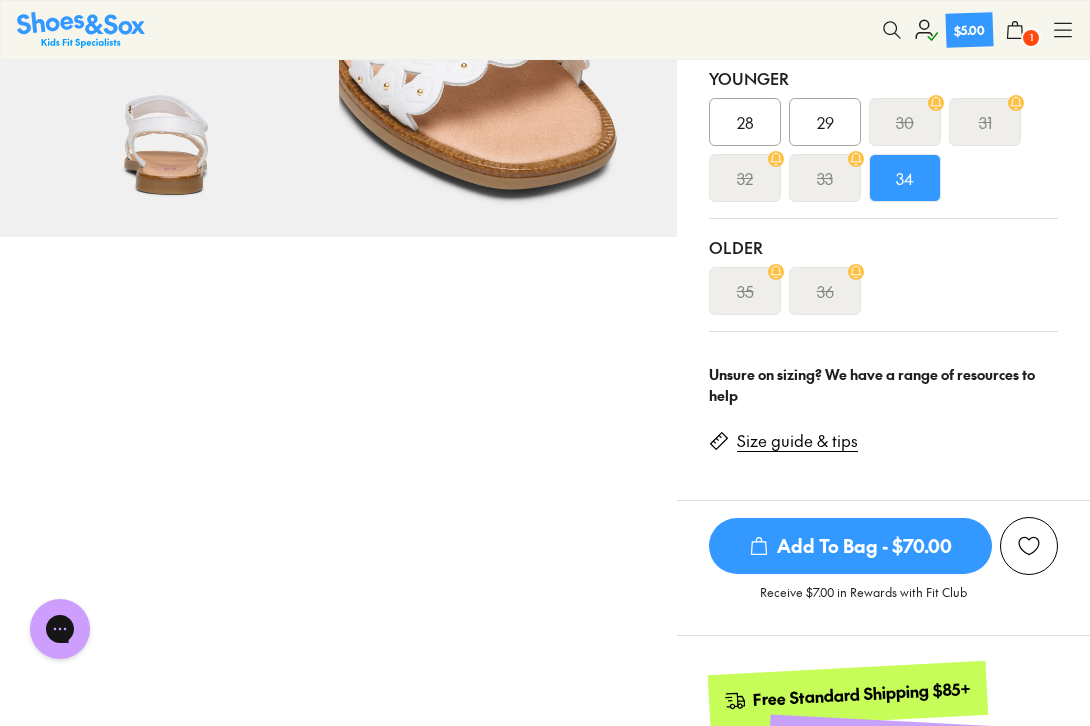 scroll, scrollTop: 516, scrollLeft: 0, axis: vertical 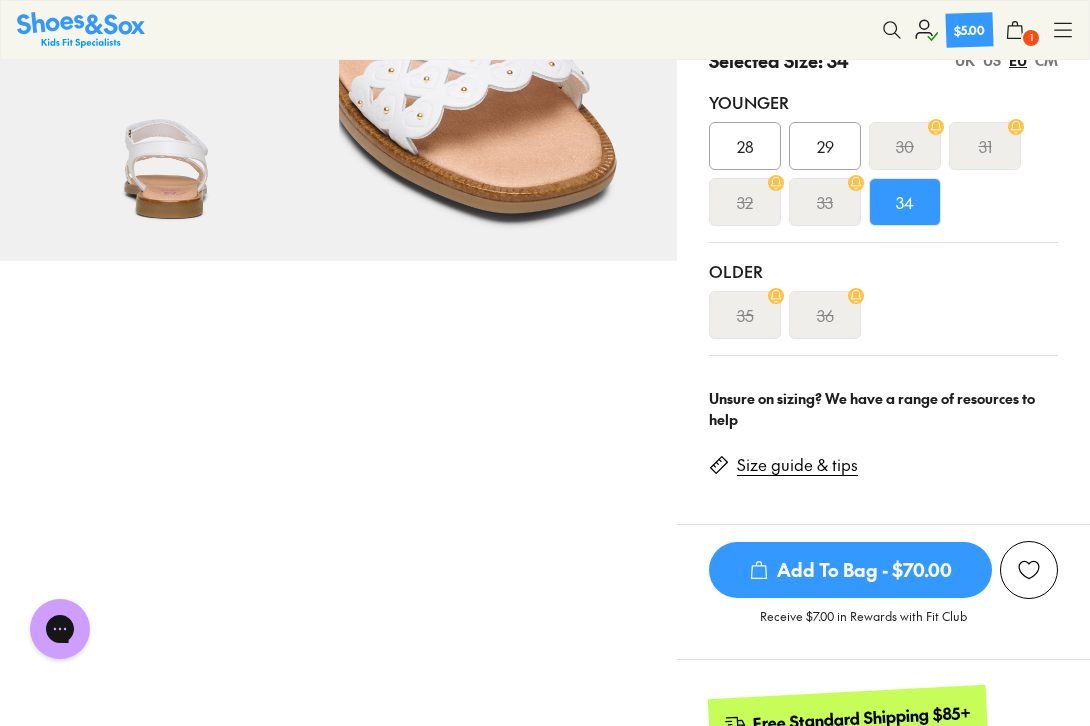 click on "Add To Bag - $70.00" at bounding box center [850, 570] 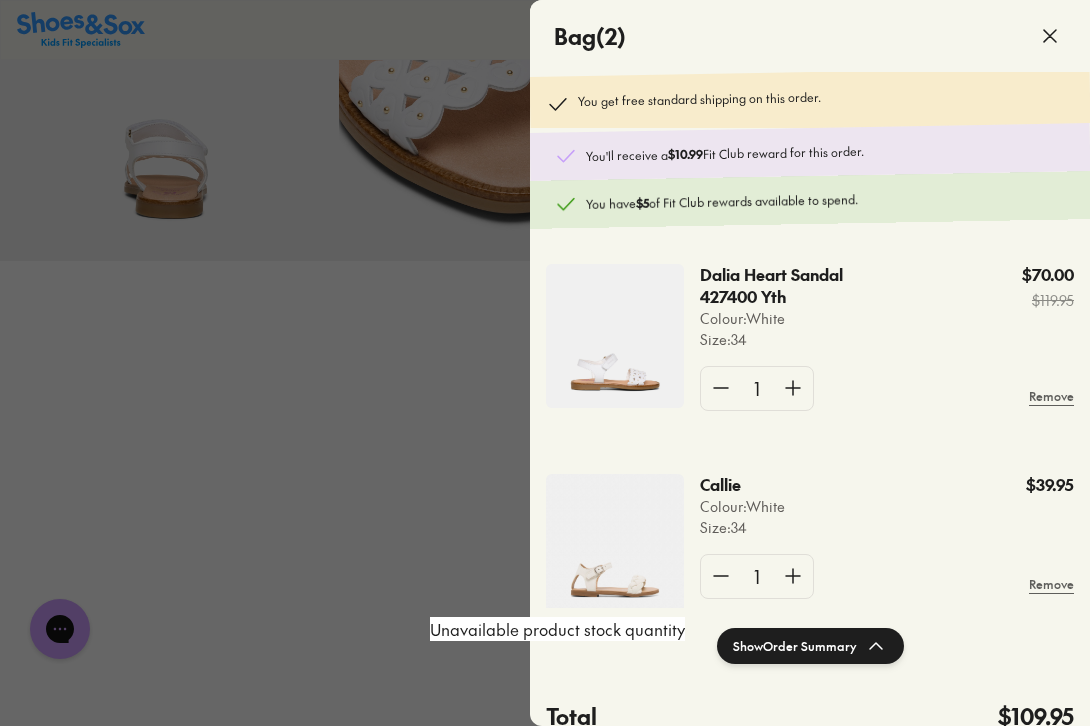 scroll, scrollTop: 38, scrollLeft: 0, axis: vertical 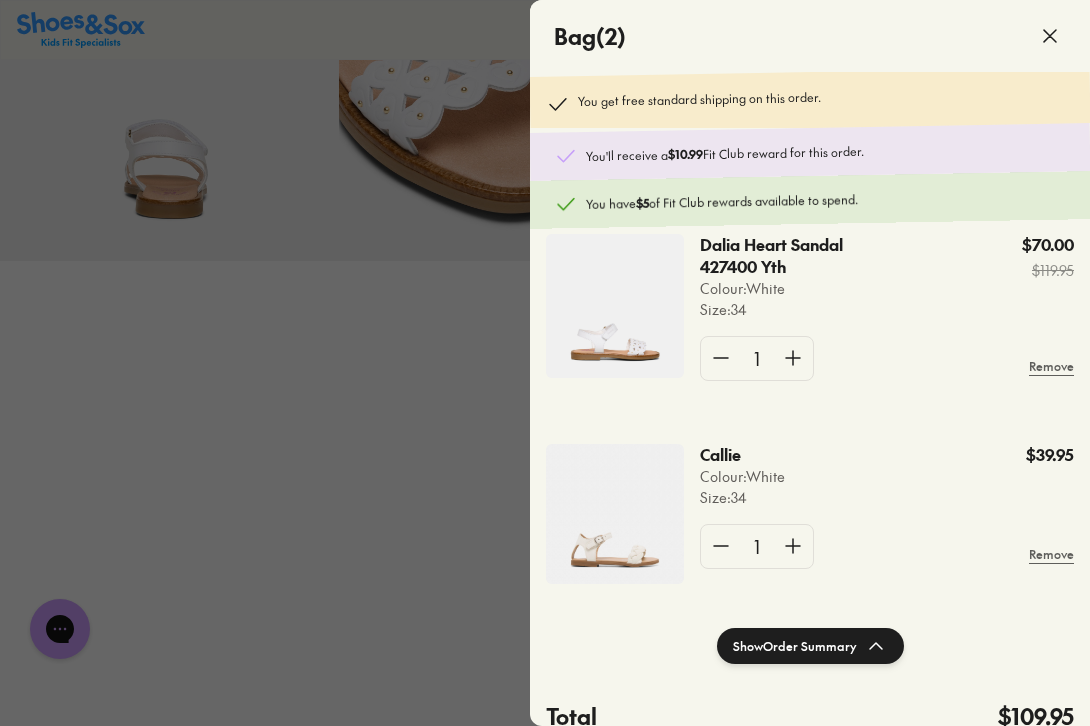 click 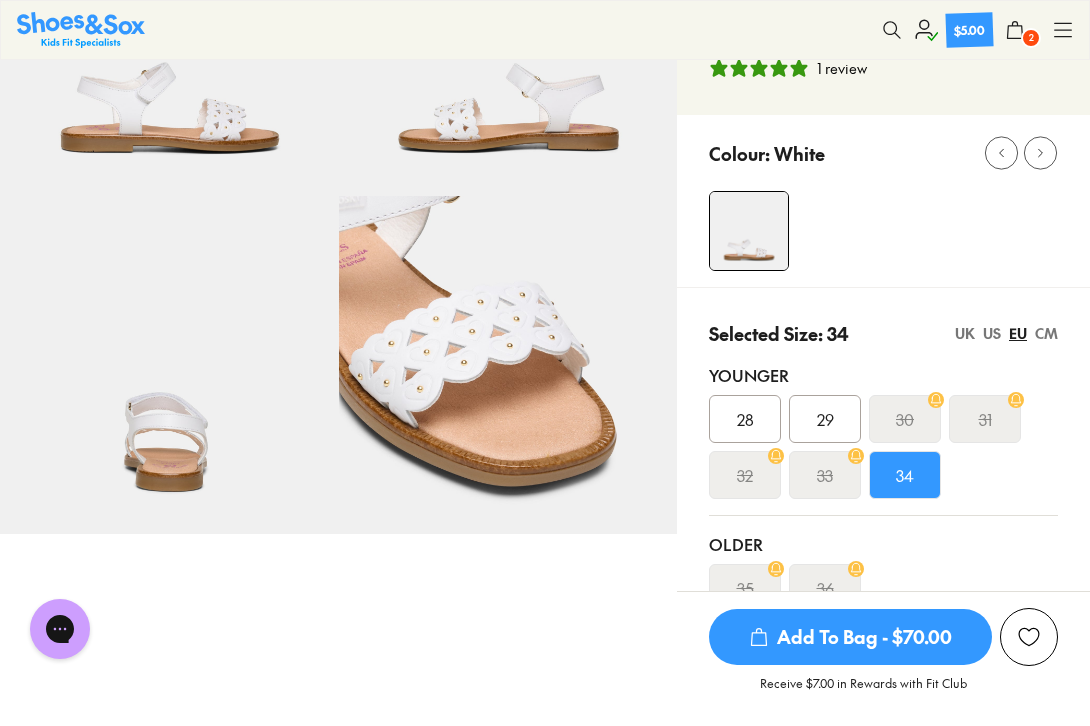 scroll, scrollTop: 0, scrollLeft: 0, axis: both 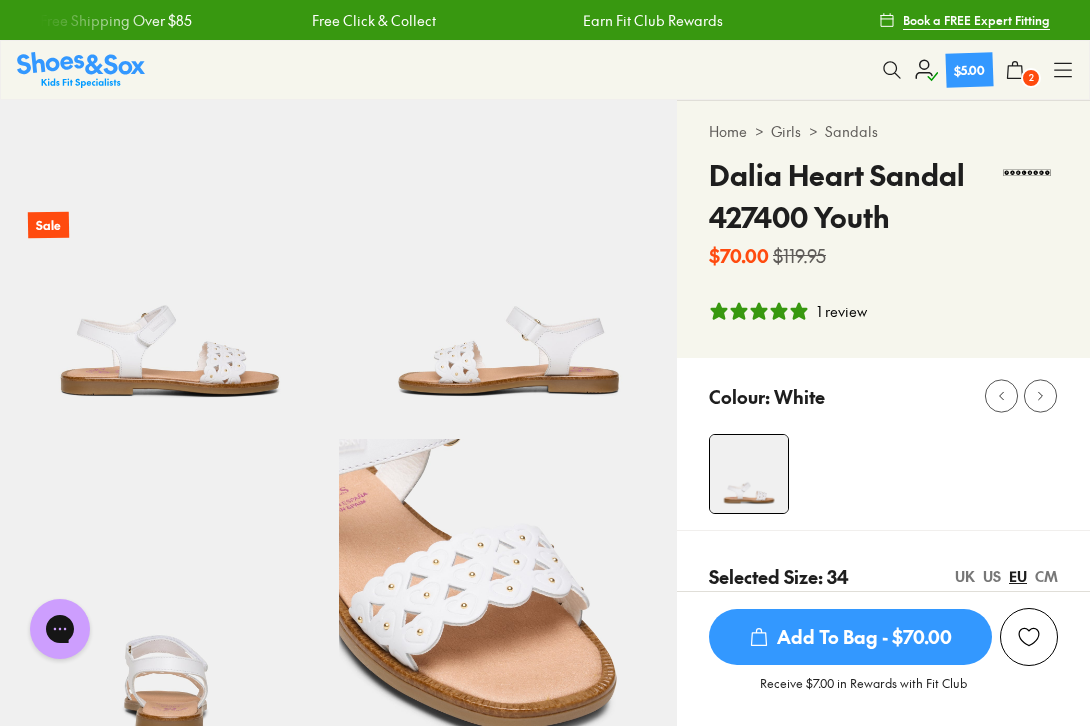 click 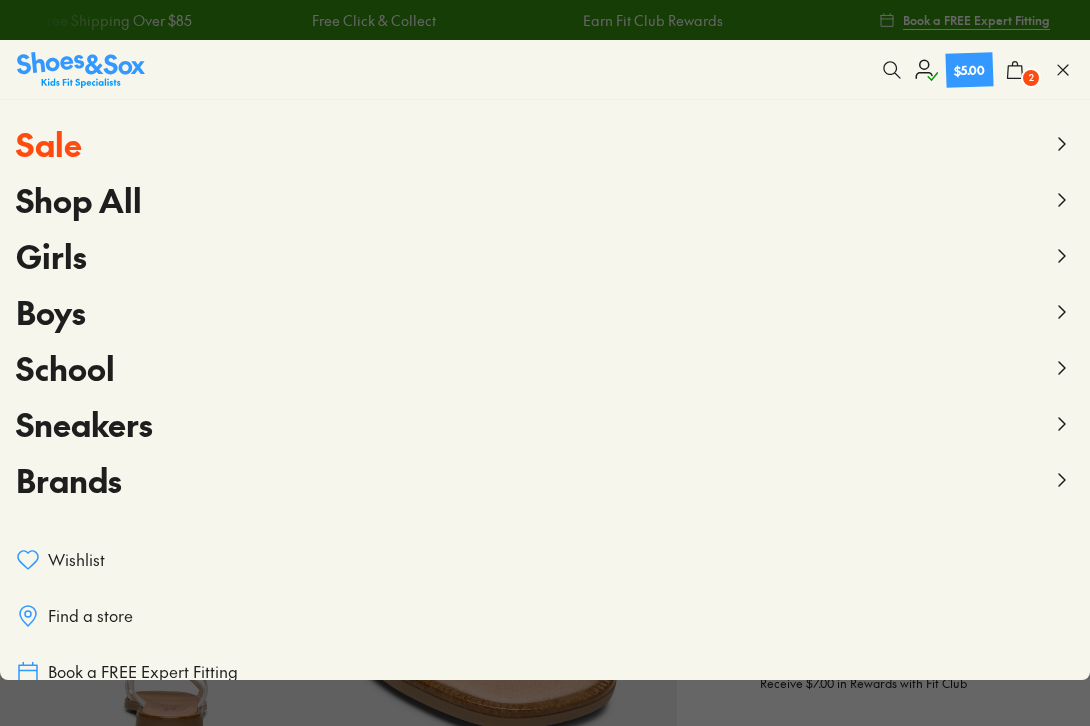 click on "Brands" at bounding box center (69, 479) 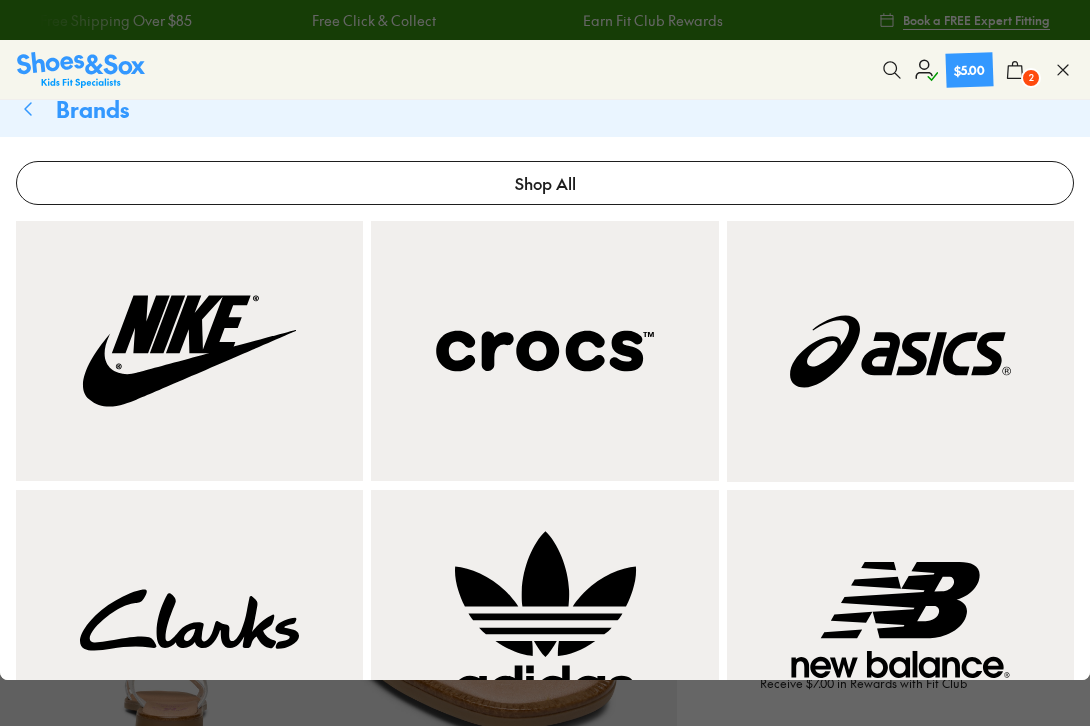 scroll, scrollTop: 21, scrollLeft: 0, axis: vertical 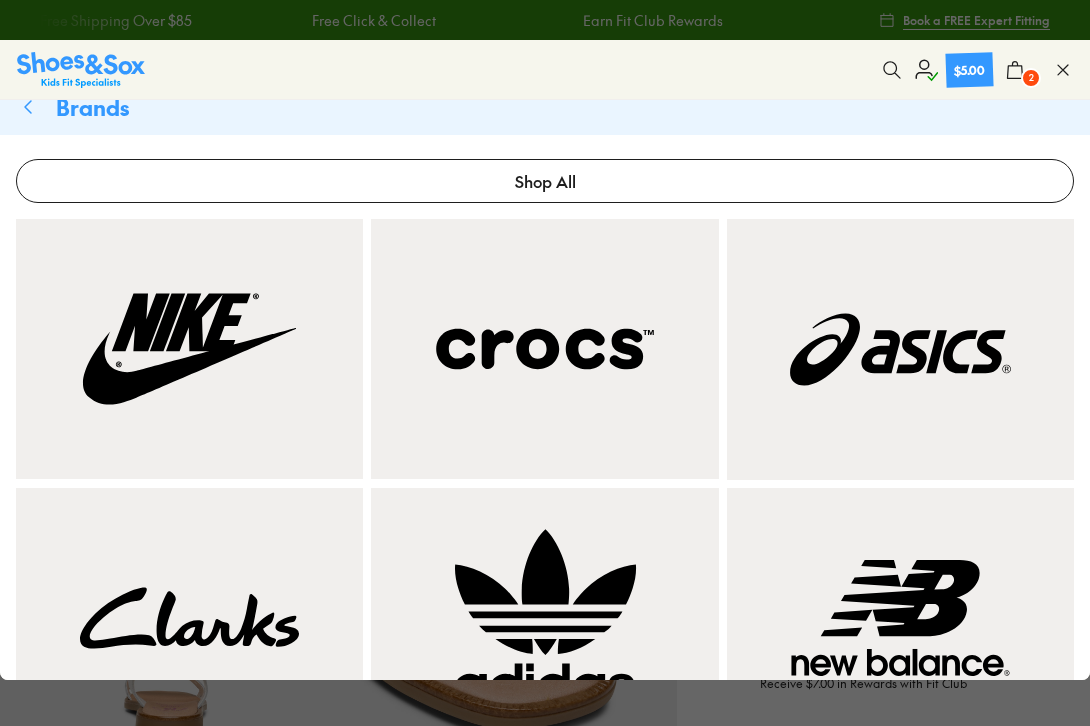 click at bounding box center [544, 349] 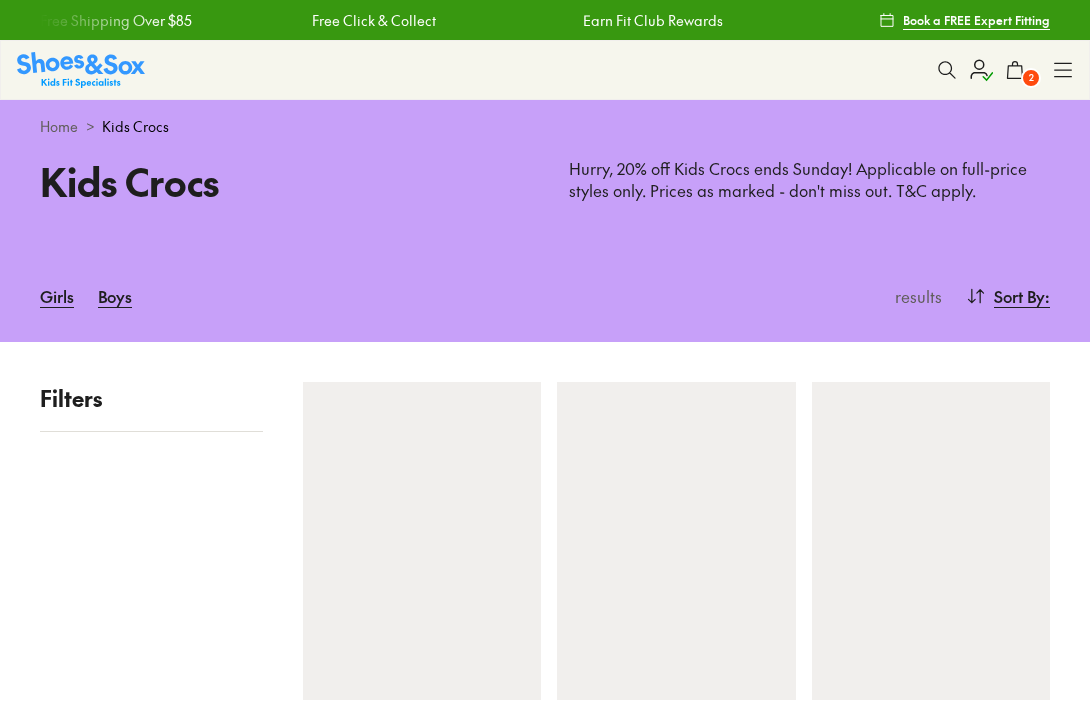 scroll, scrollTop: 0, scrollLeft: 0, axis: both 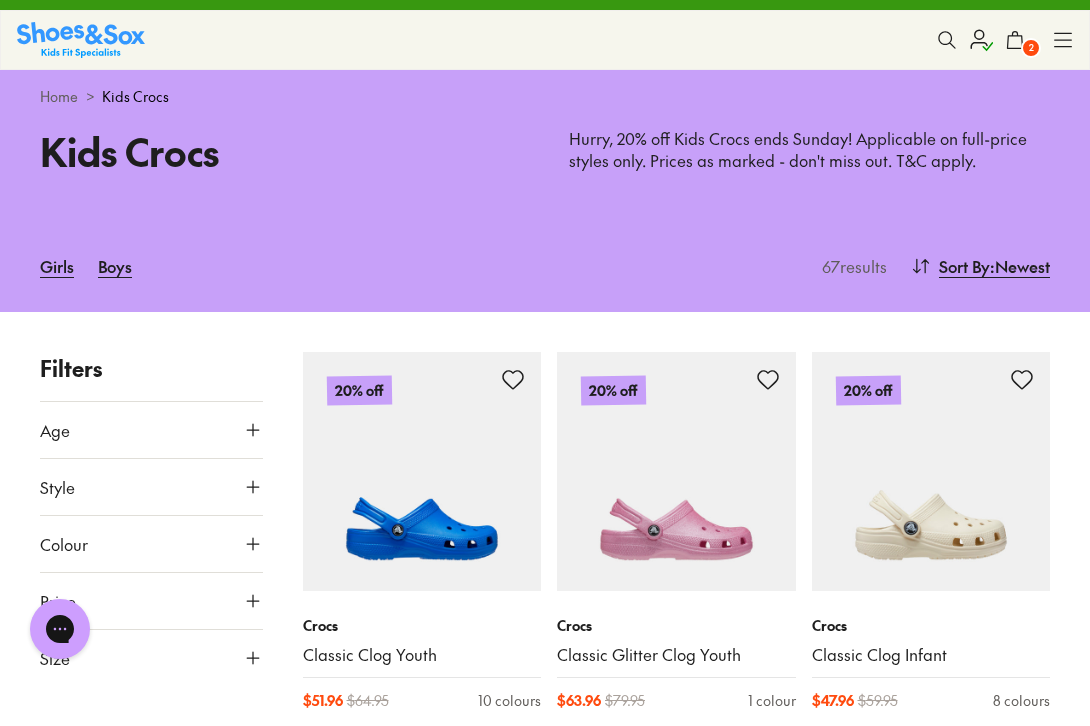 type on "****" 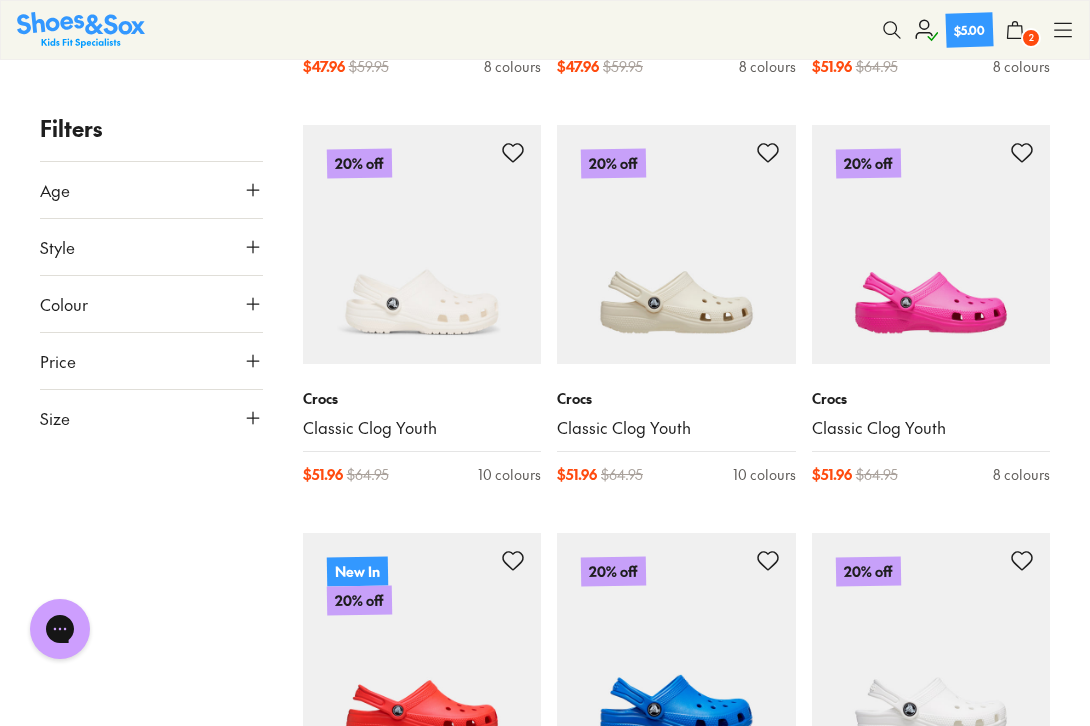 scroll, scrollTop: 1480, scrollLeft: 0, axis: vertical 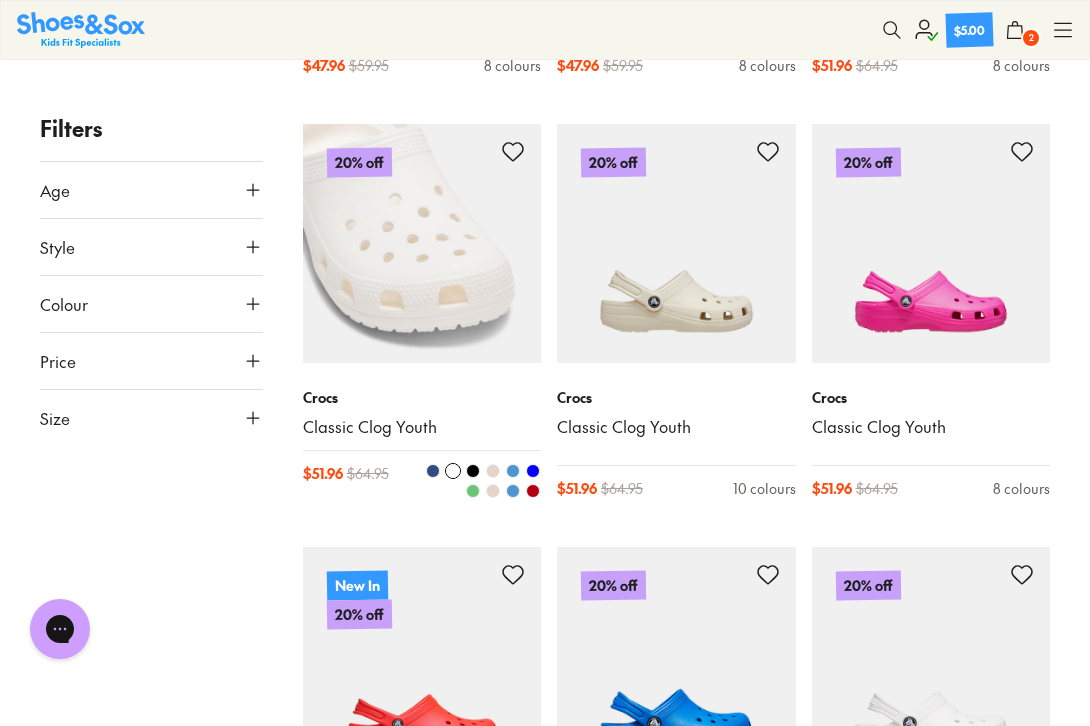 click at bounding box center [422, 243] 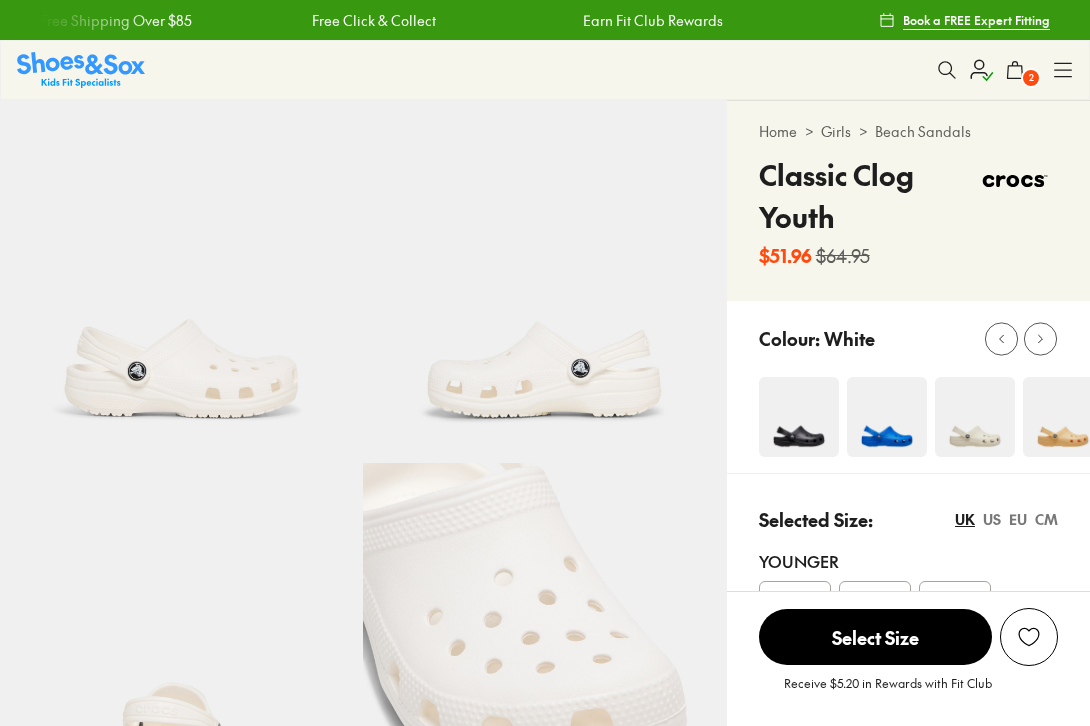 scroll, scrollTop: 0, scrollLeft: 0, axis: both 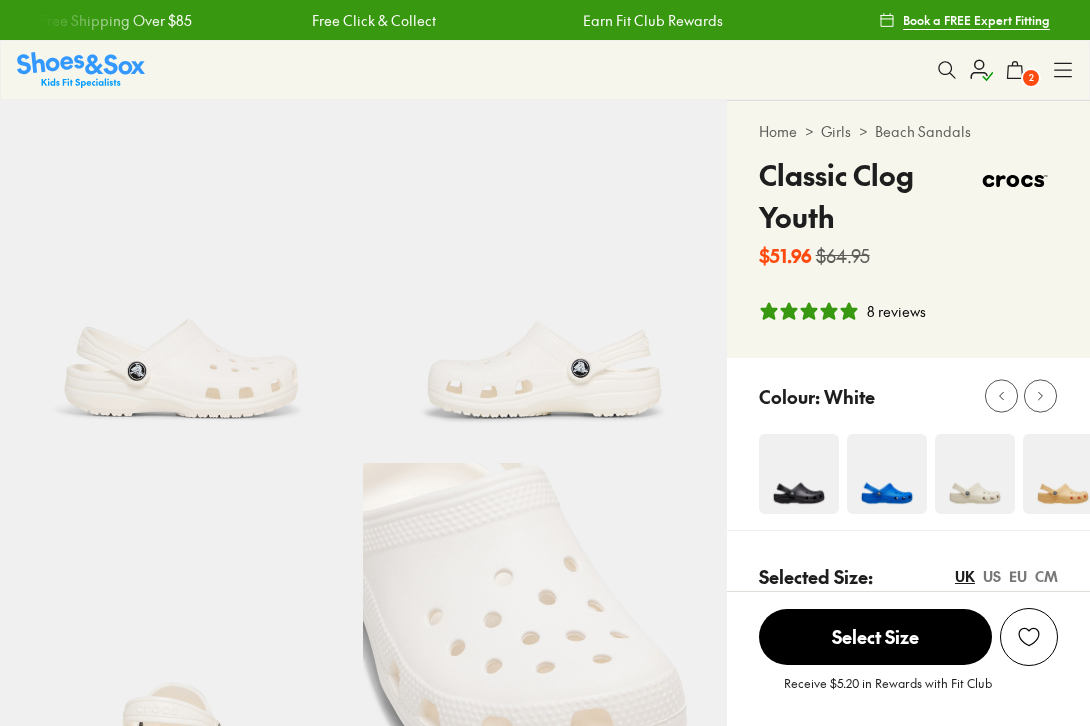 select on "*" 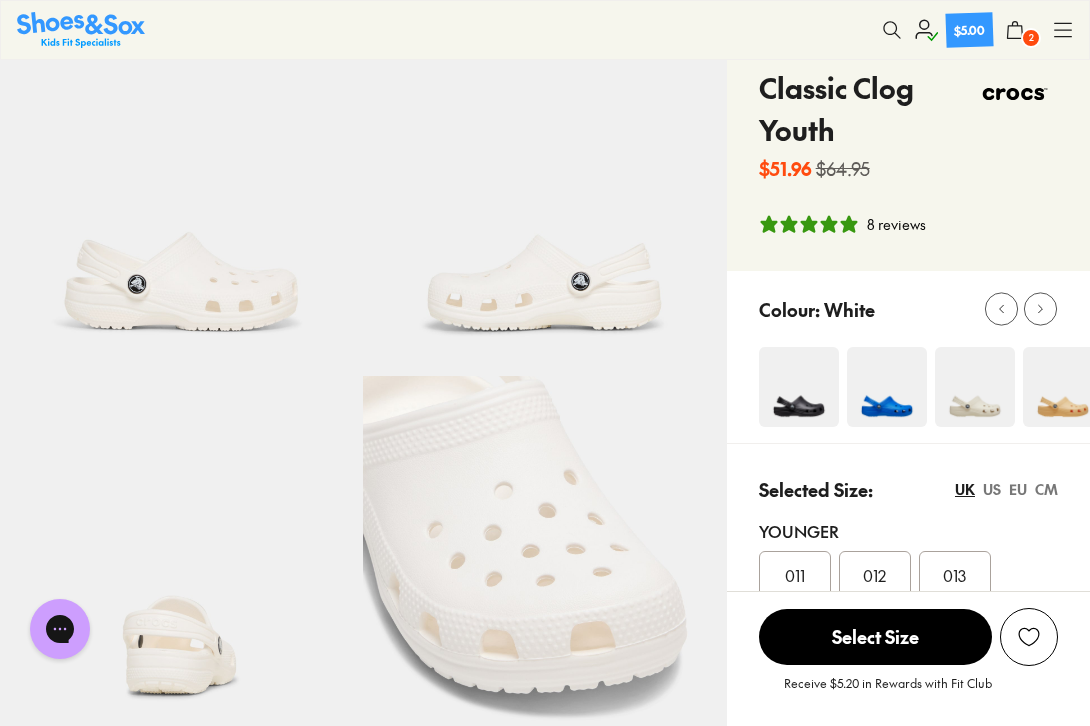 scroll, scrollTop: 93, scrollLeft: 0, axis: vertical 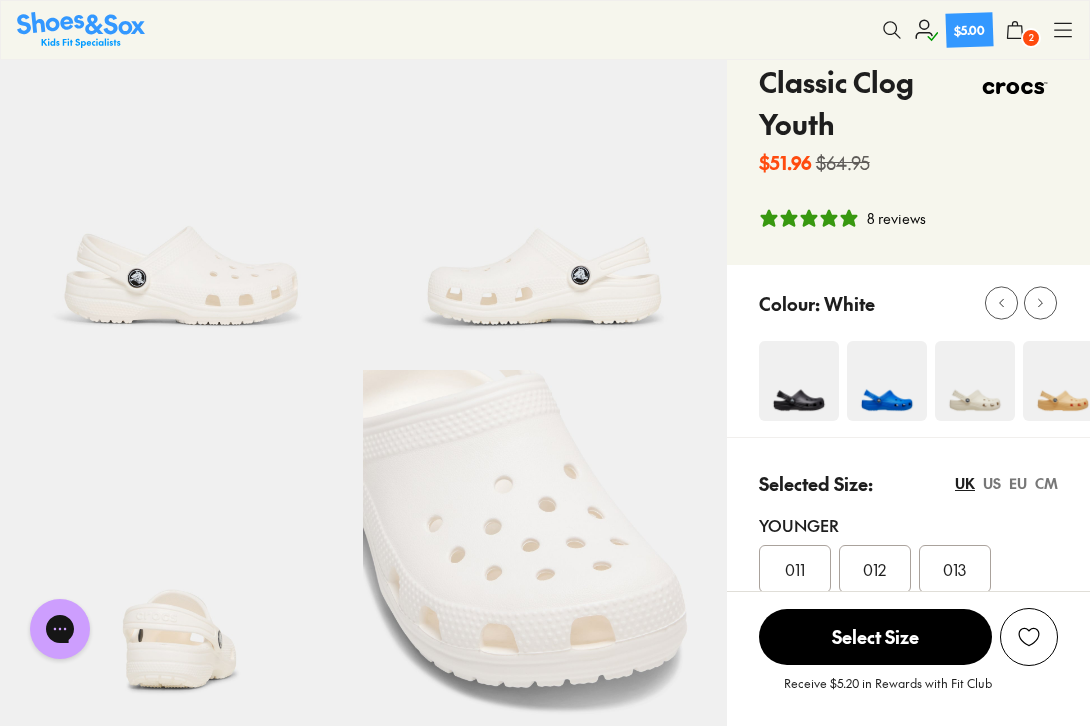 click 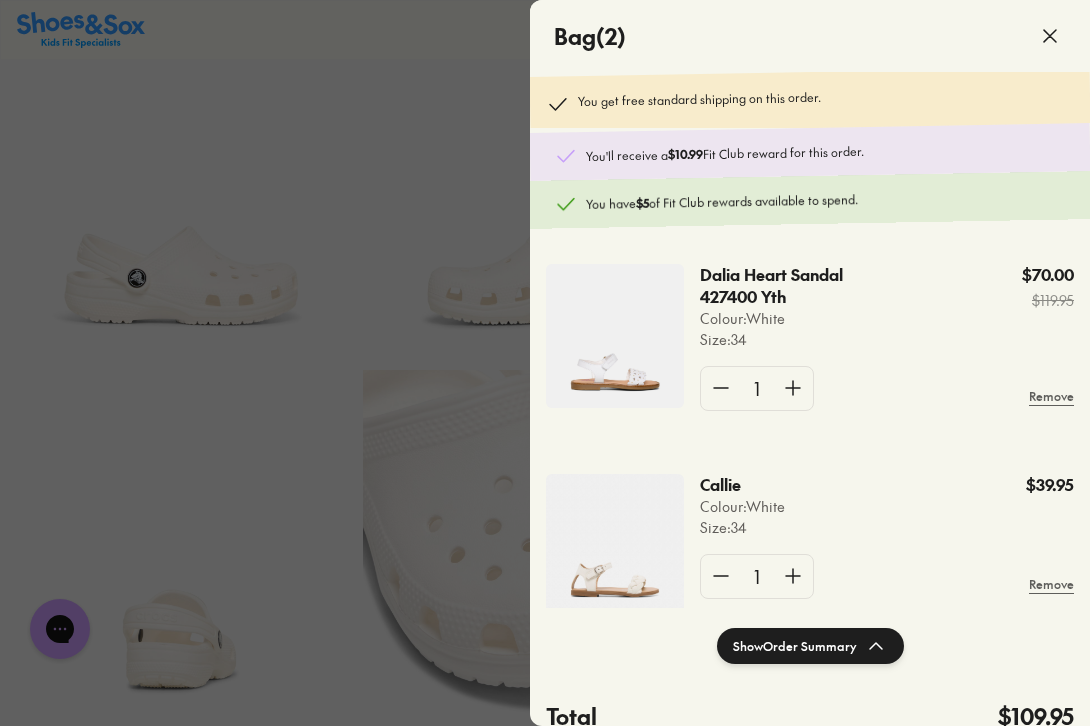 scroll, scrollTop: 38, scrollLeft: 0, axis: vertical 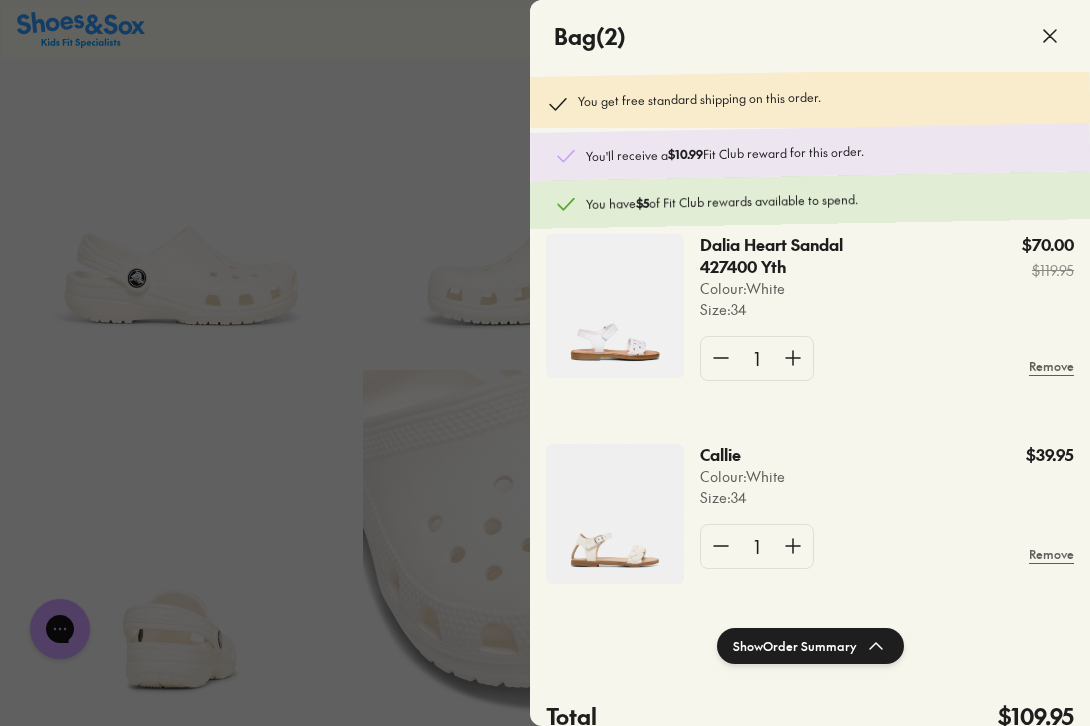click on "Show  Order Summary" 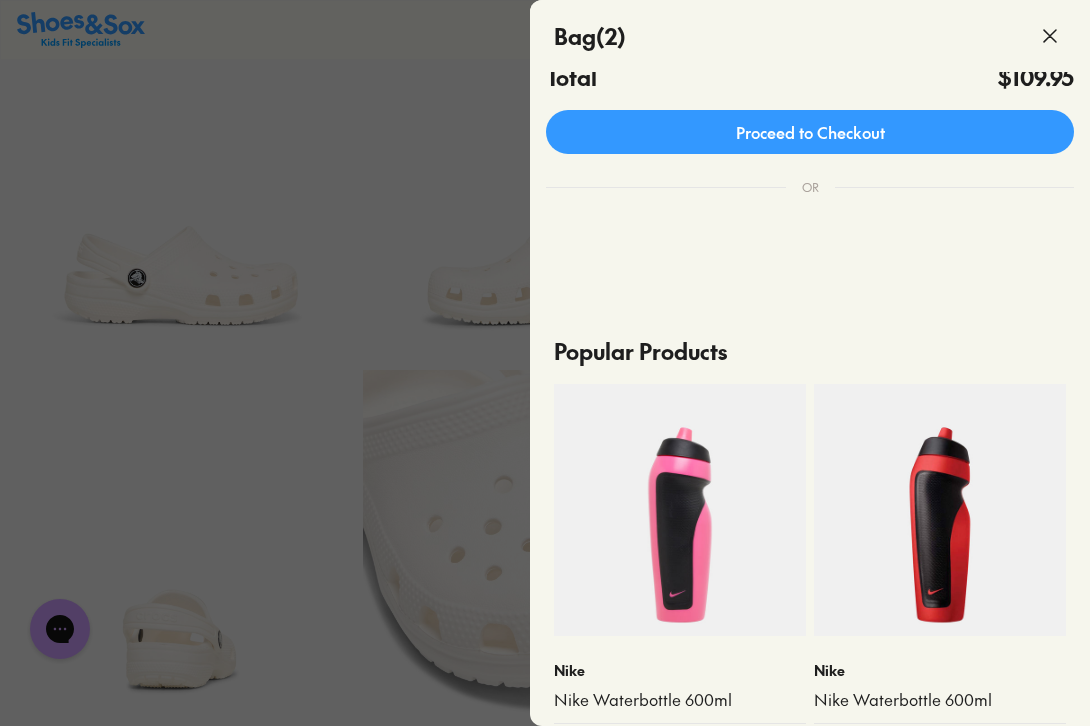 scroll, scrollTop: 756, scrollLeft: 0, axis: vertical 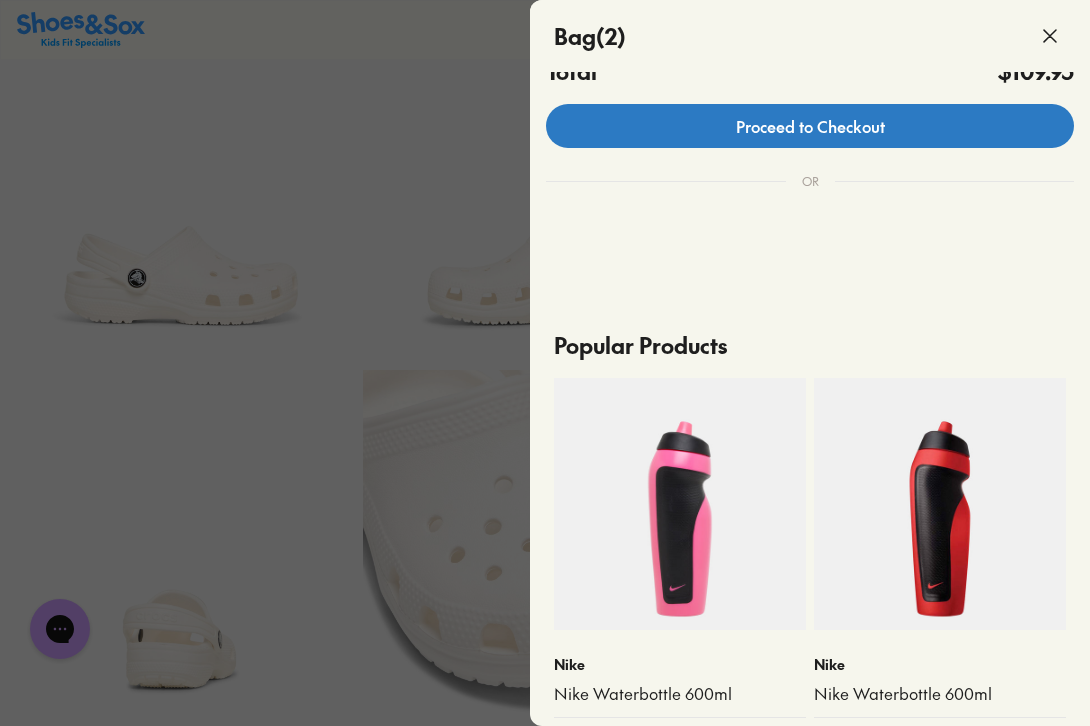 click on "Proceed to Checkout" 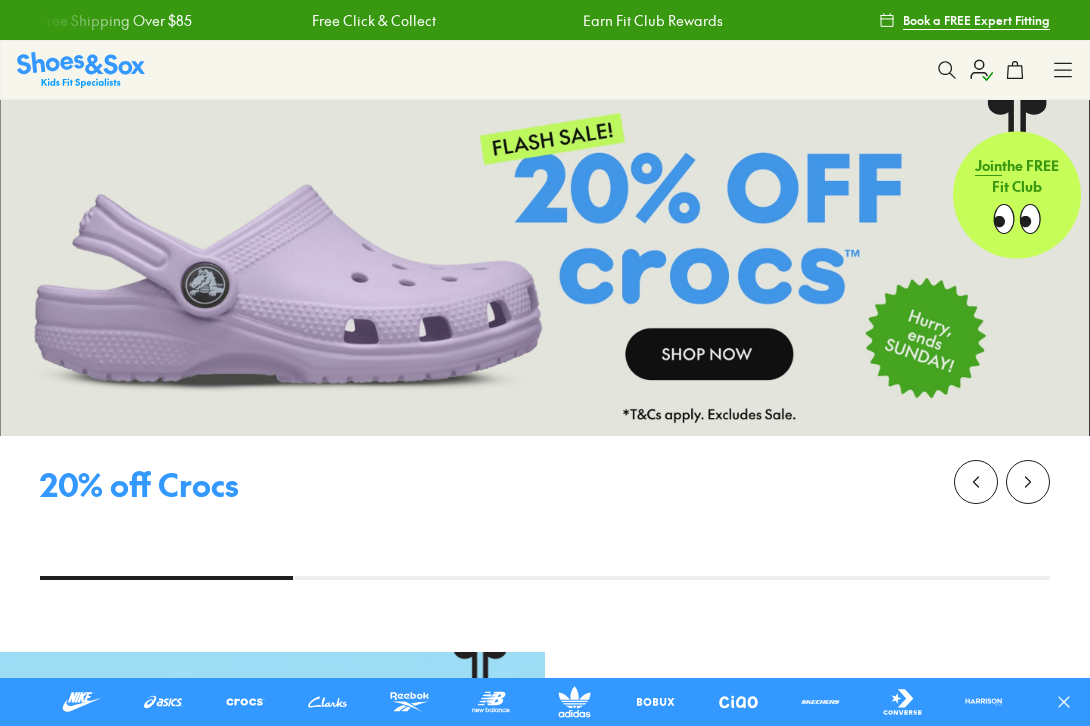 scroll, scrollTop: 0, scrollLeft: 0, axis: both 